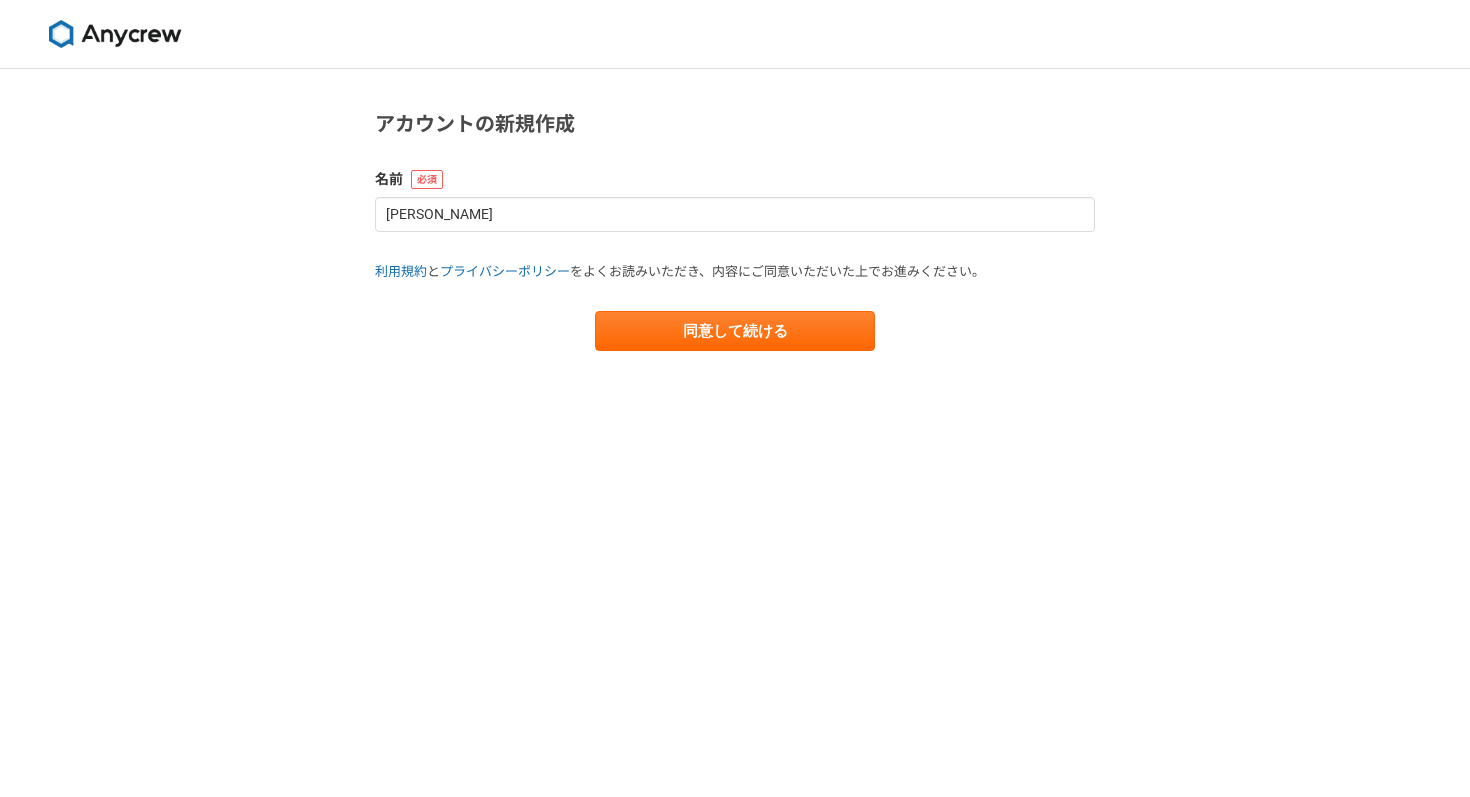 scroll, scrollTop: 0, scrollLeft: 0, axis: both 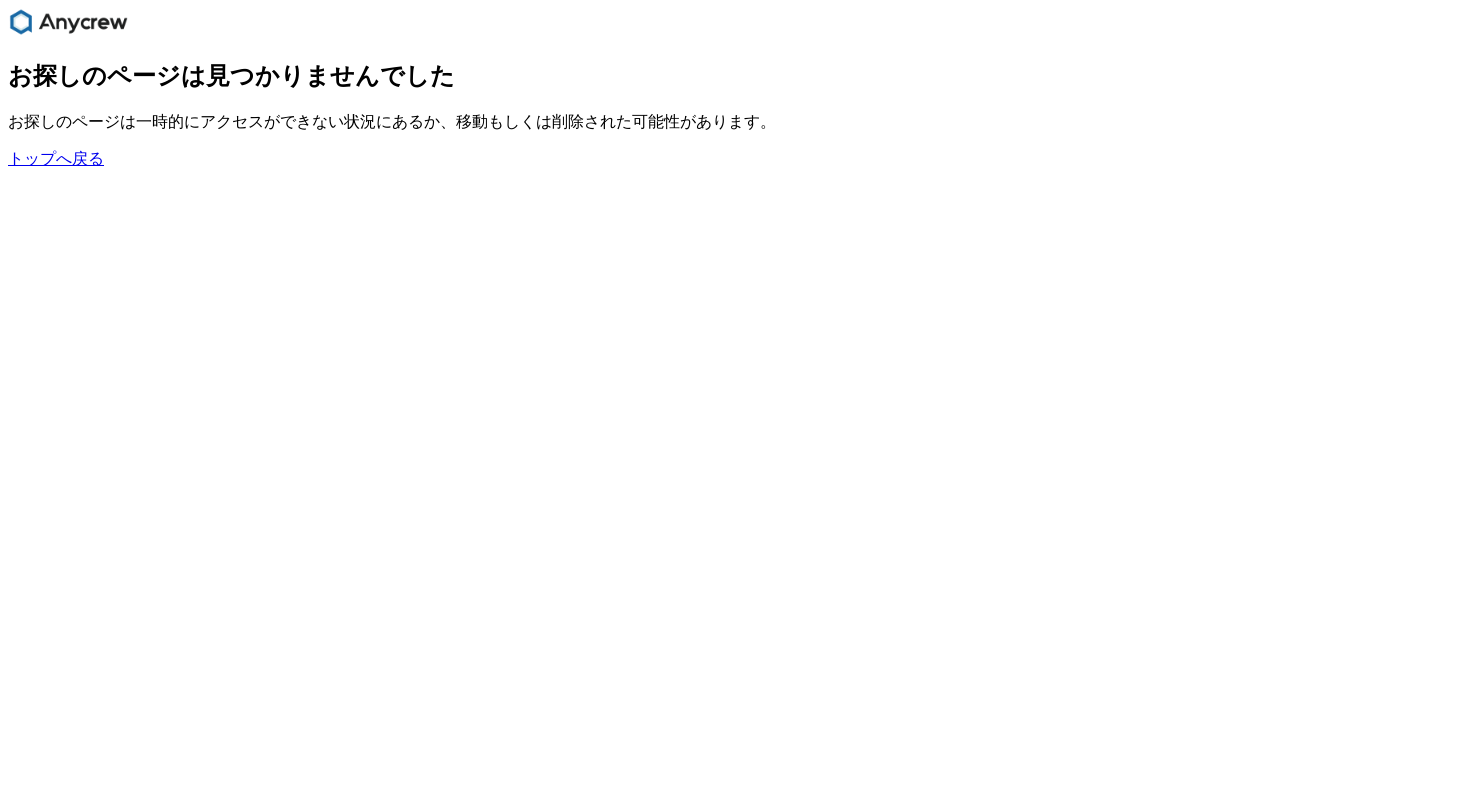 click on "トップへ戻る" at bounding box center [56, 158] 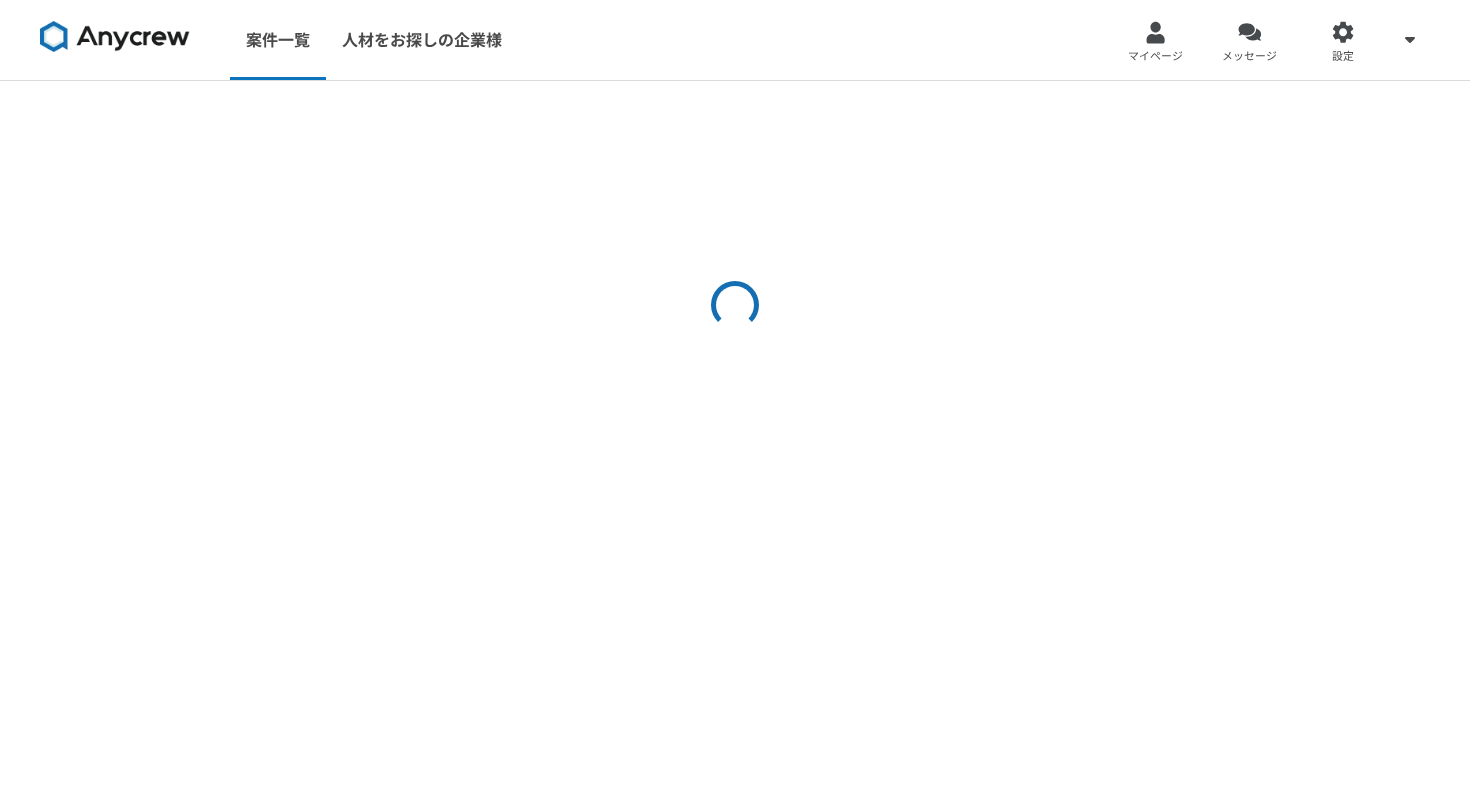 scroll, scrollTop: 0, scrollLeft: 0, axis: both 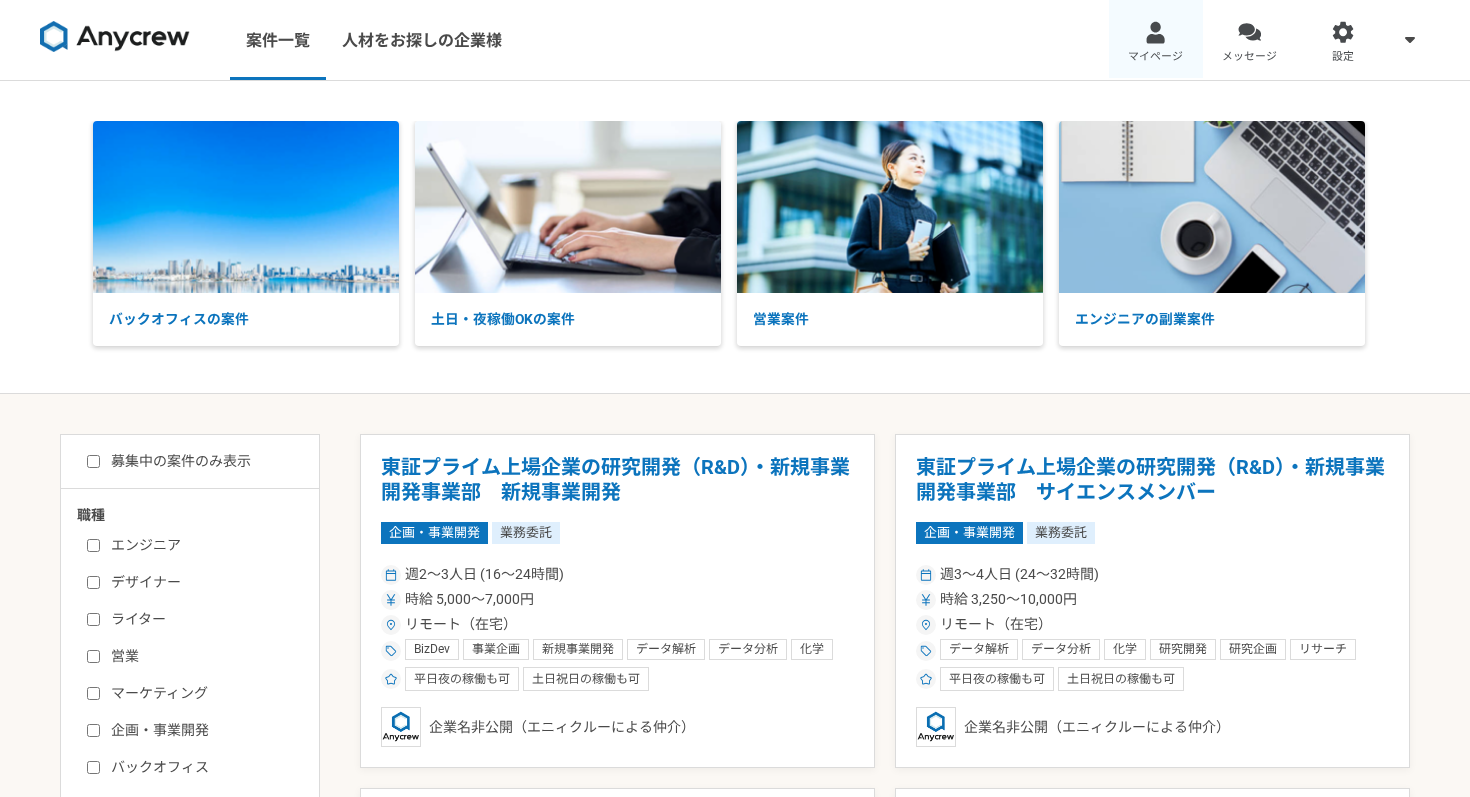 click on "マイページ" at bounding box center [1156, 40] 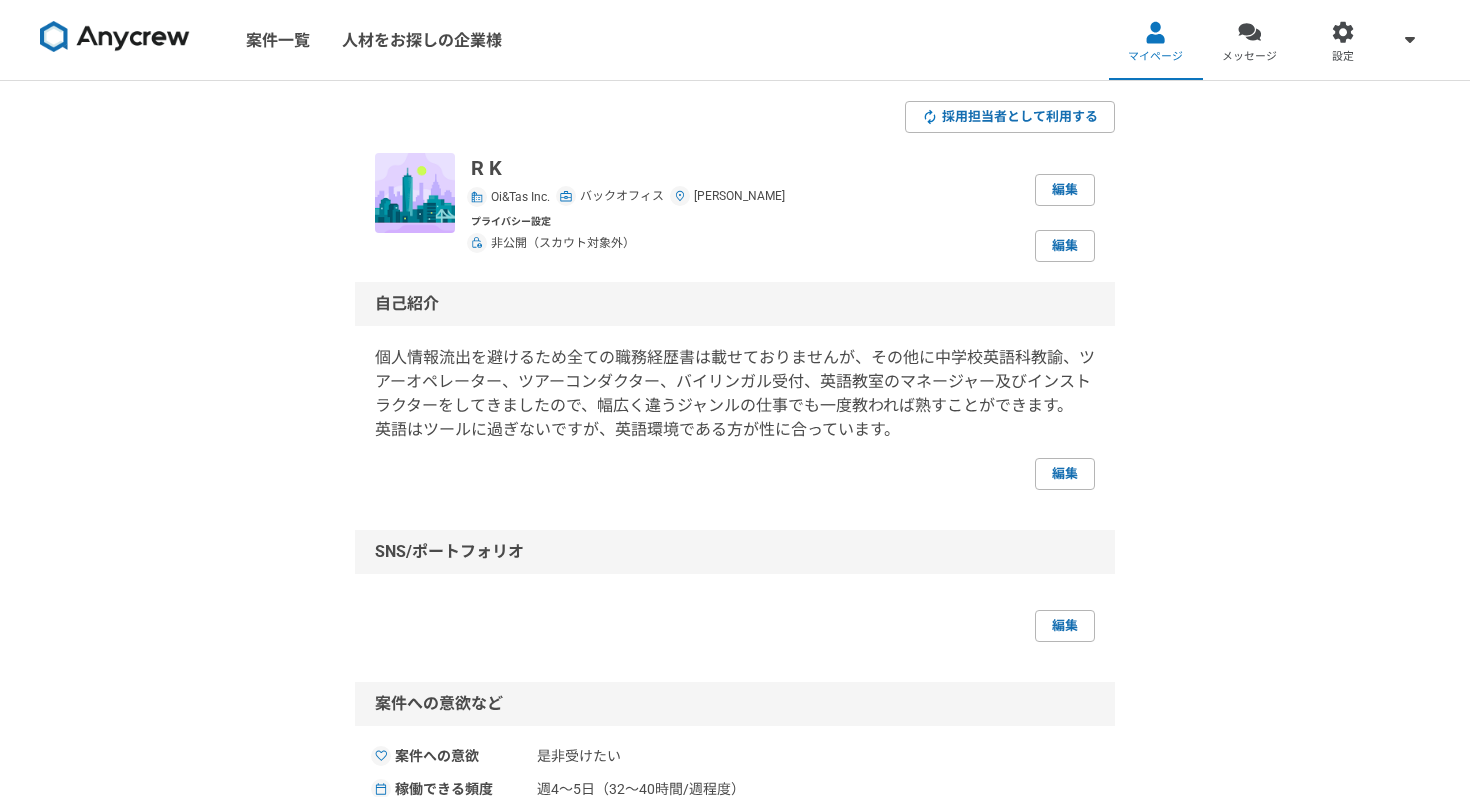 click at bounding box center [115, 37] 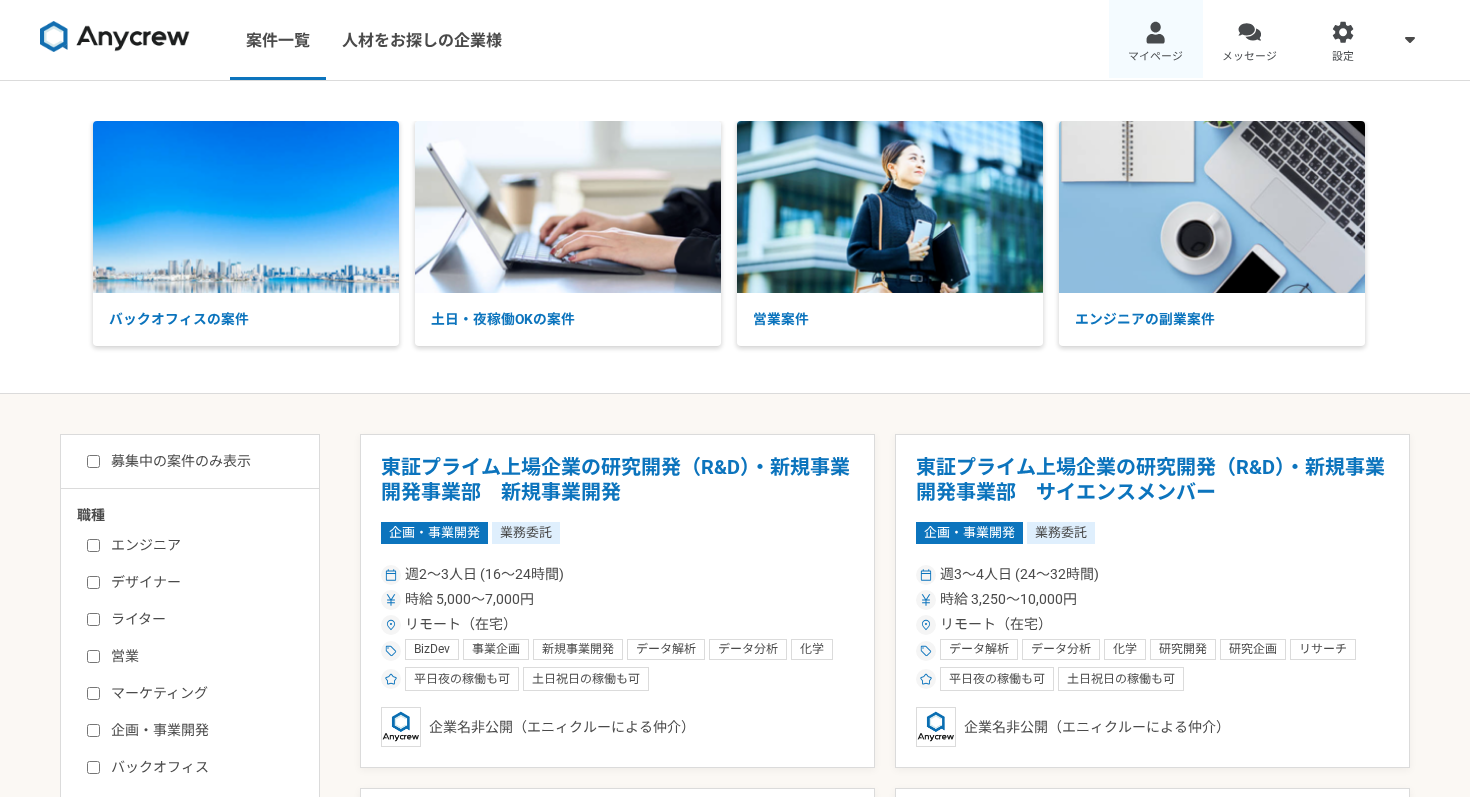 click on "マイページ" at bounding box center (1156, 40) 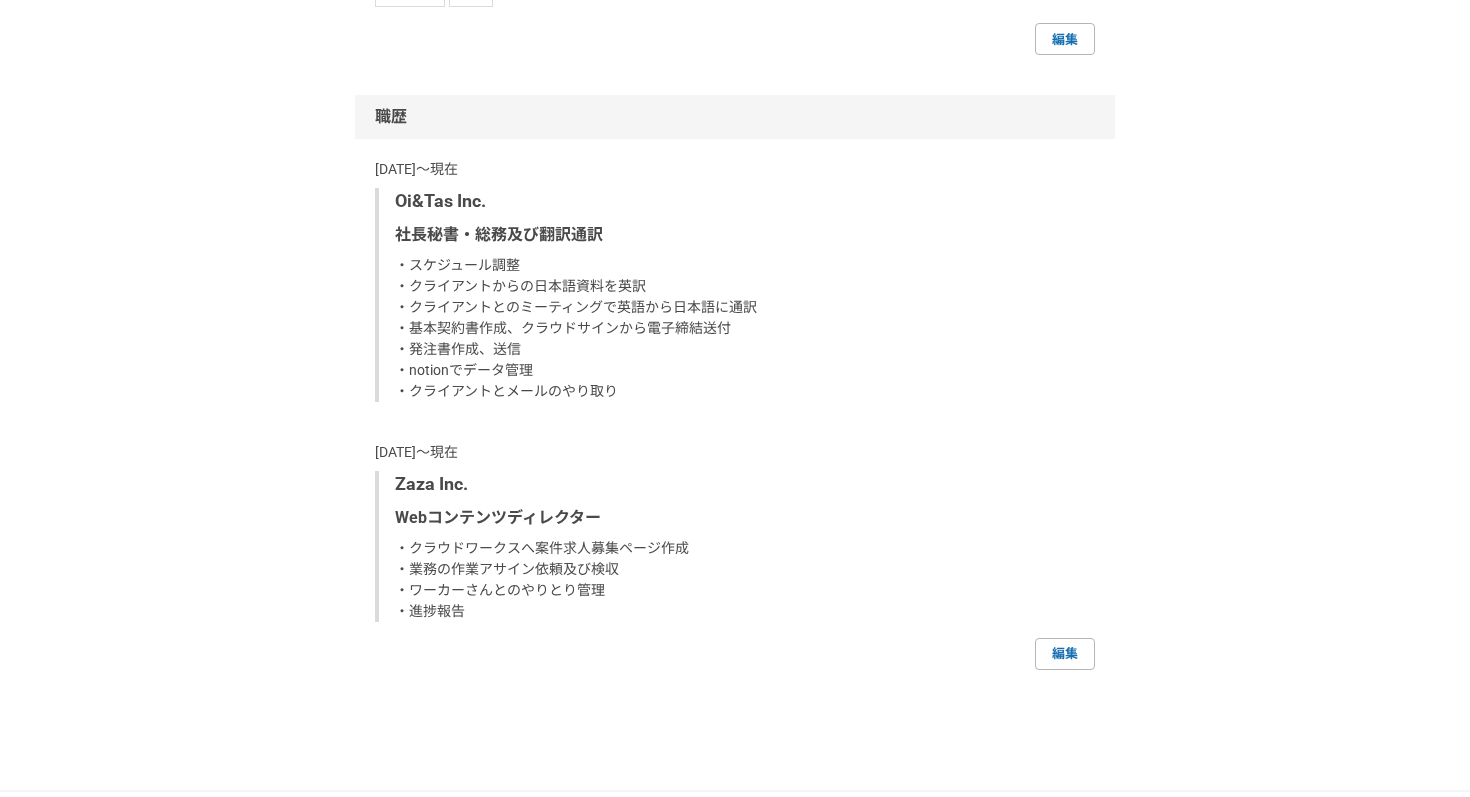 scroll, scrollTop: 0, scrollLeft: 0, axis: both 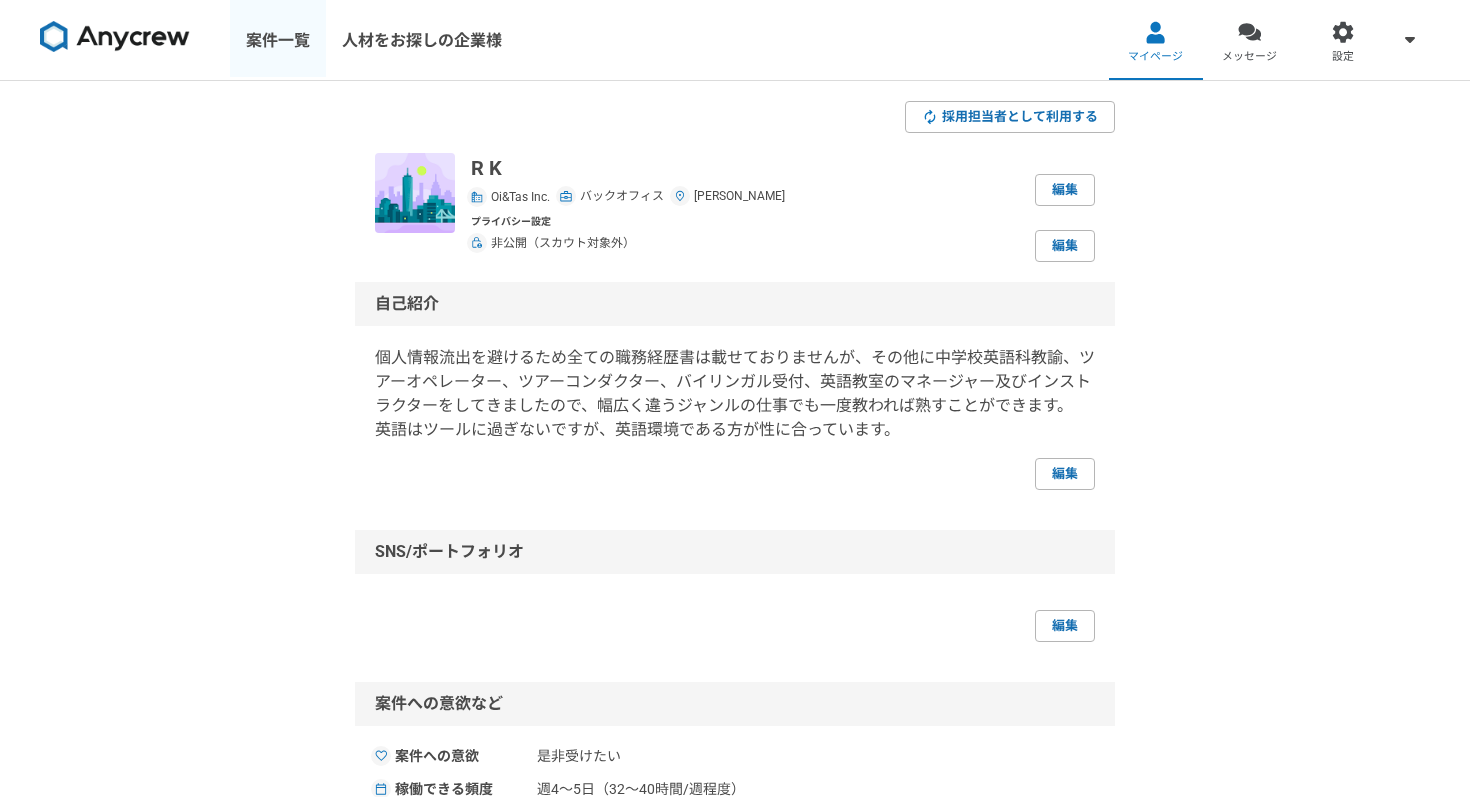 click on "案件一覧" at bounding box center (278, 40) 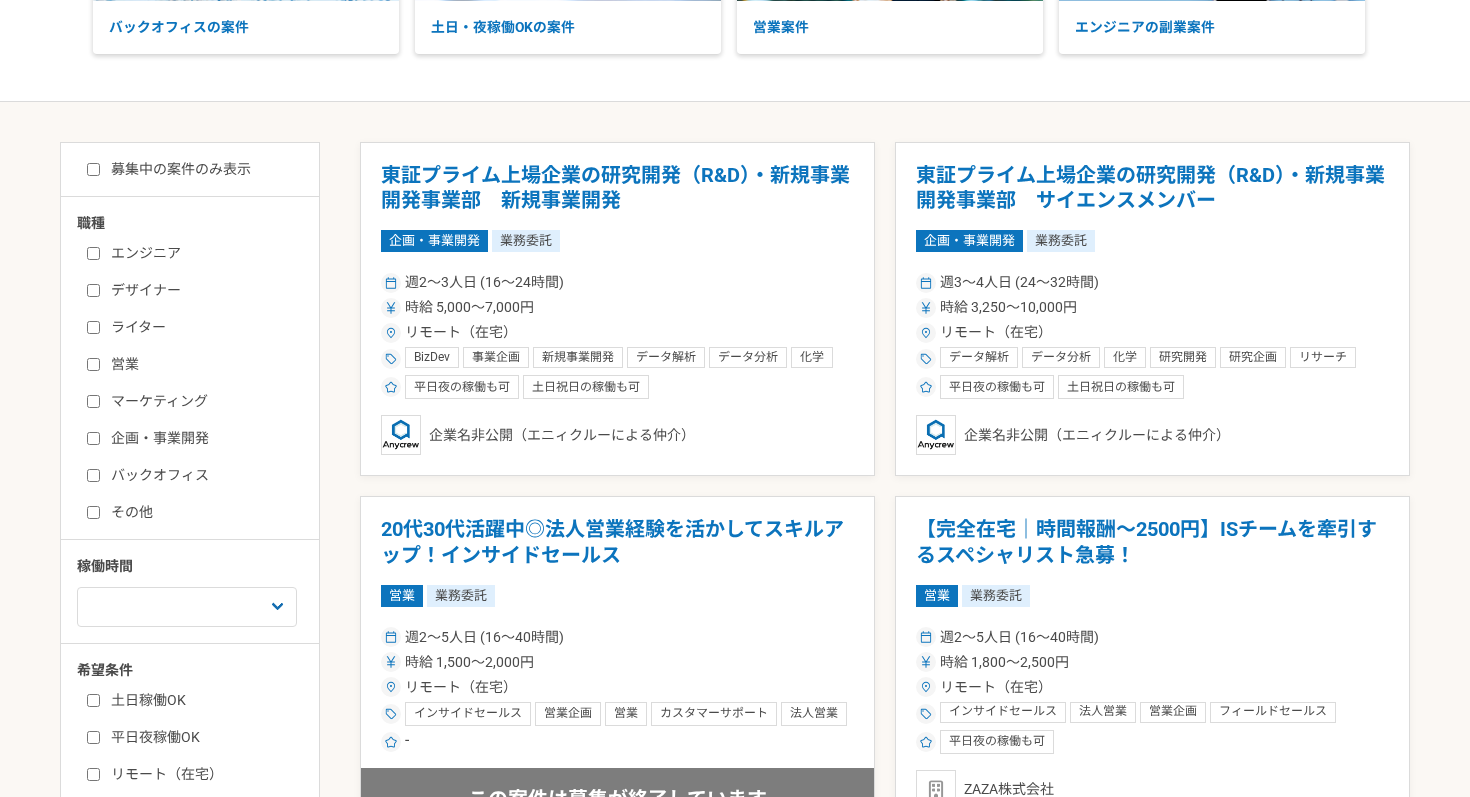 scroll, scrollTop: 294, scrollLeft: 0, axis: vertical 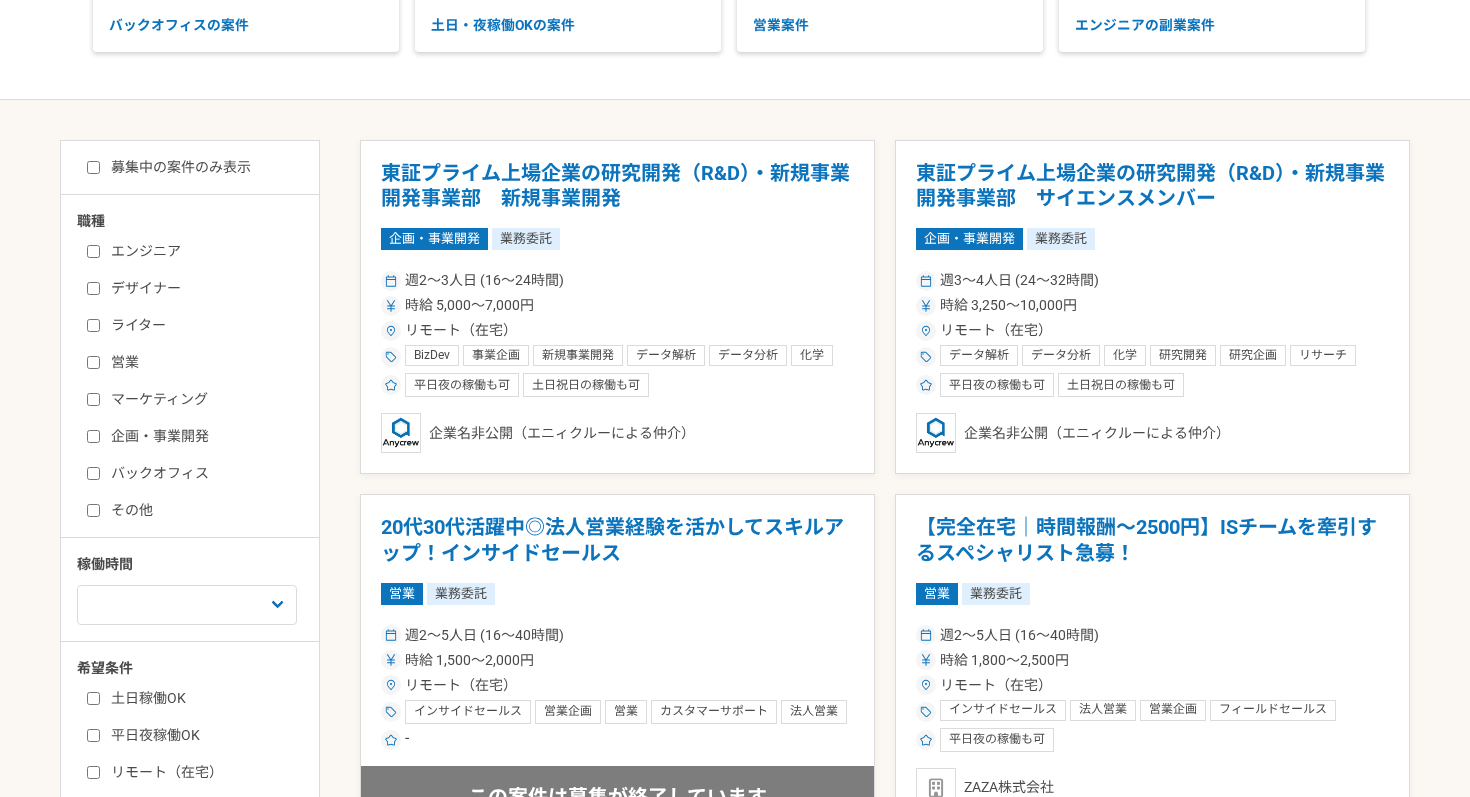 click on "バックオフィス" at bounding box center [202, 473] 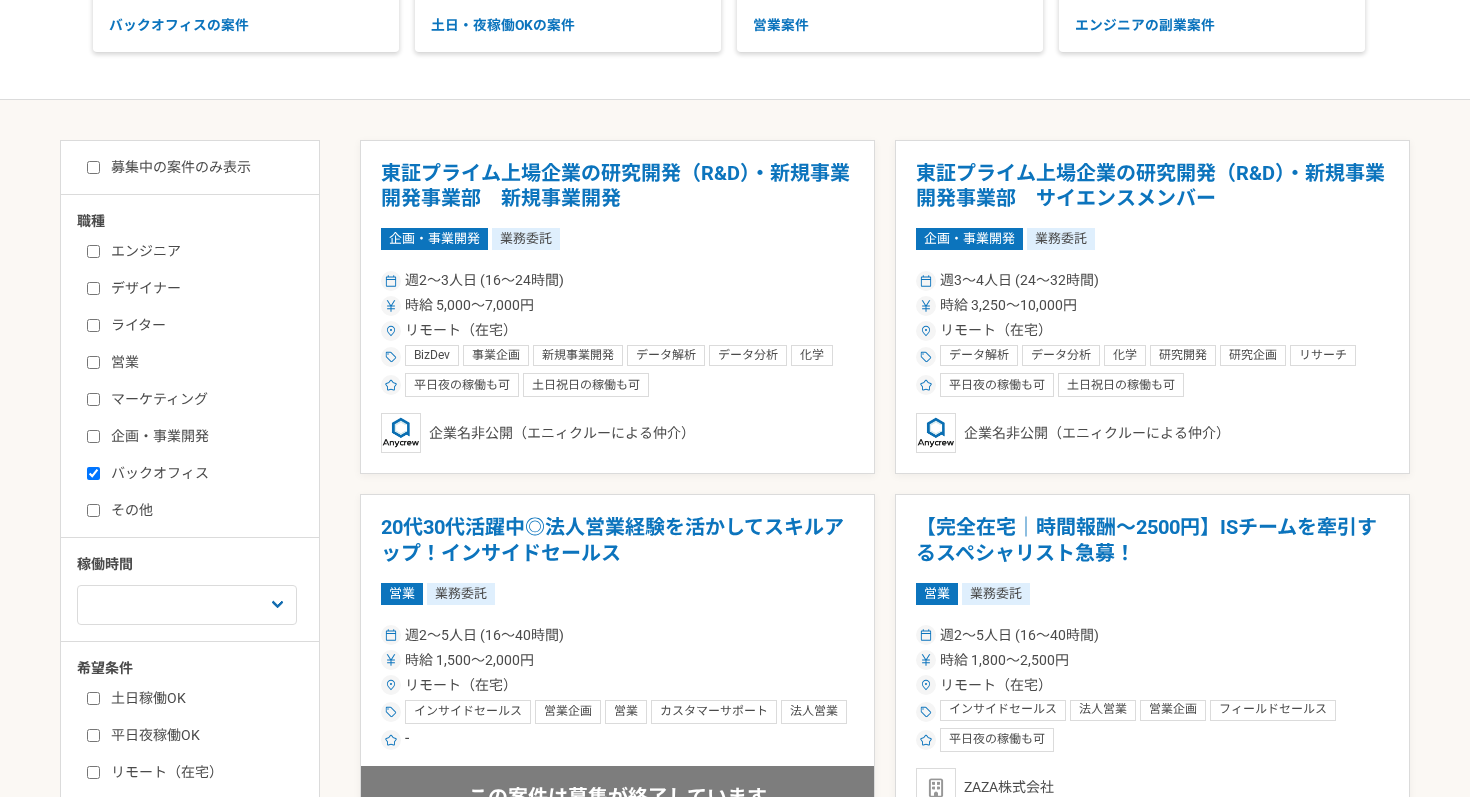 checkbox on "true" 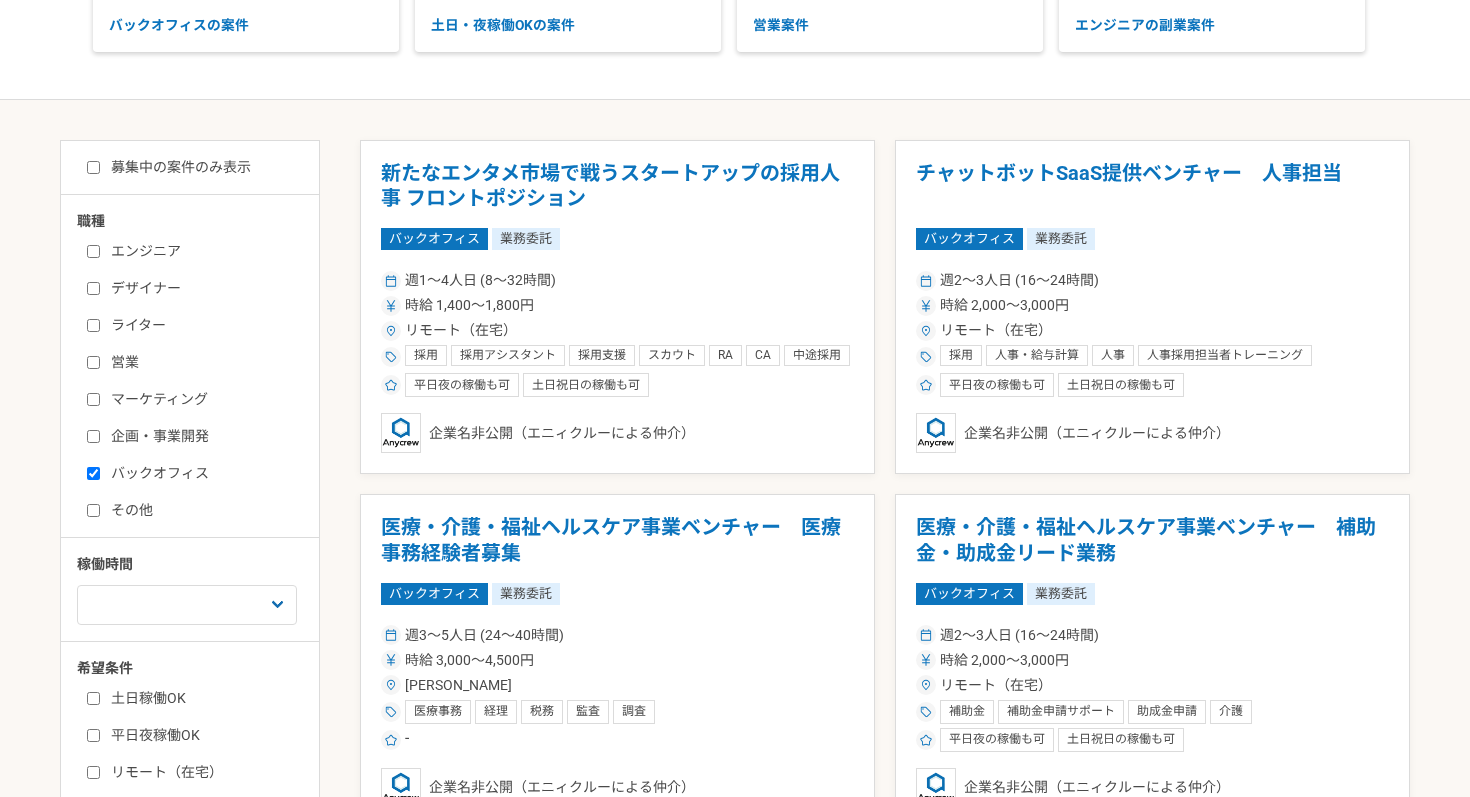 click on "企画・事業開発" at bounding box center (202, 436) 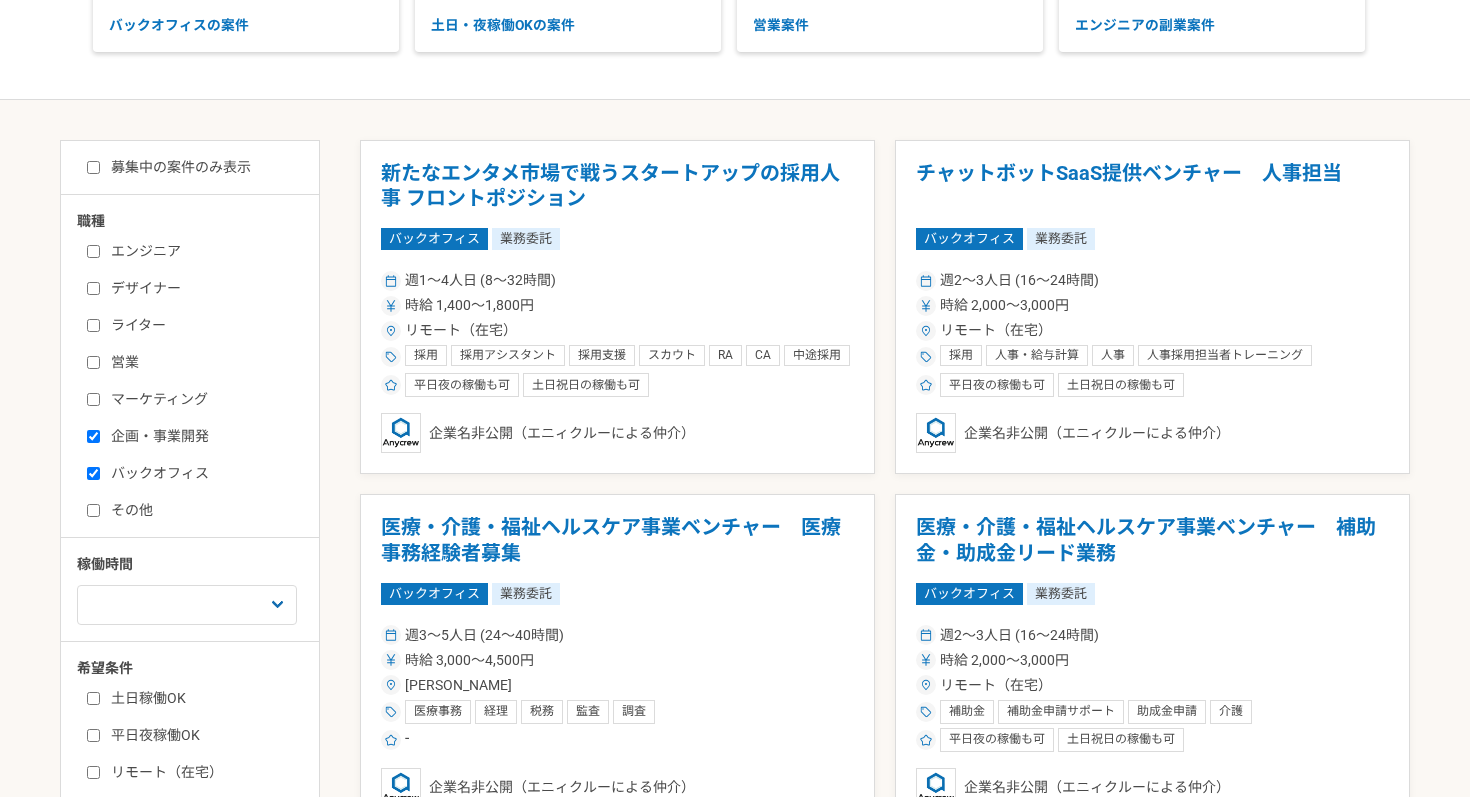 checkbox on "true" 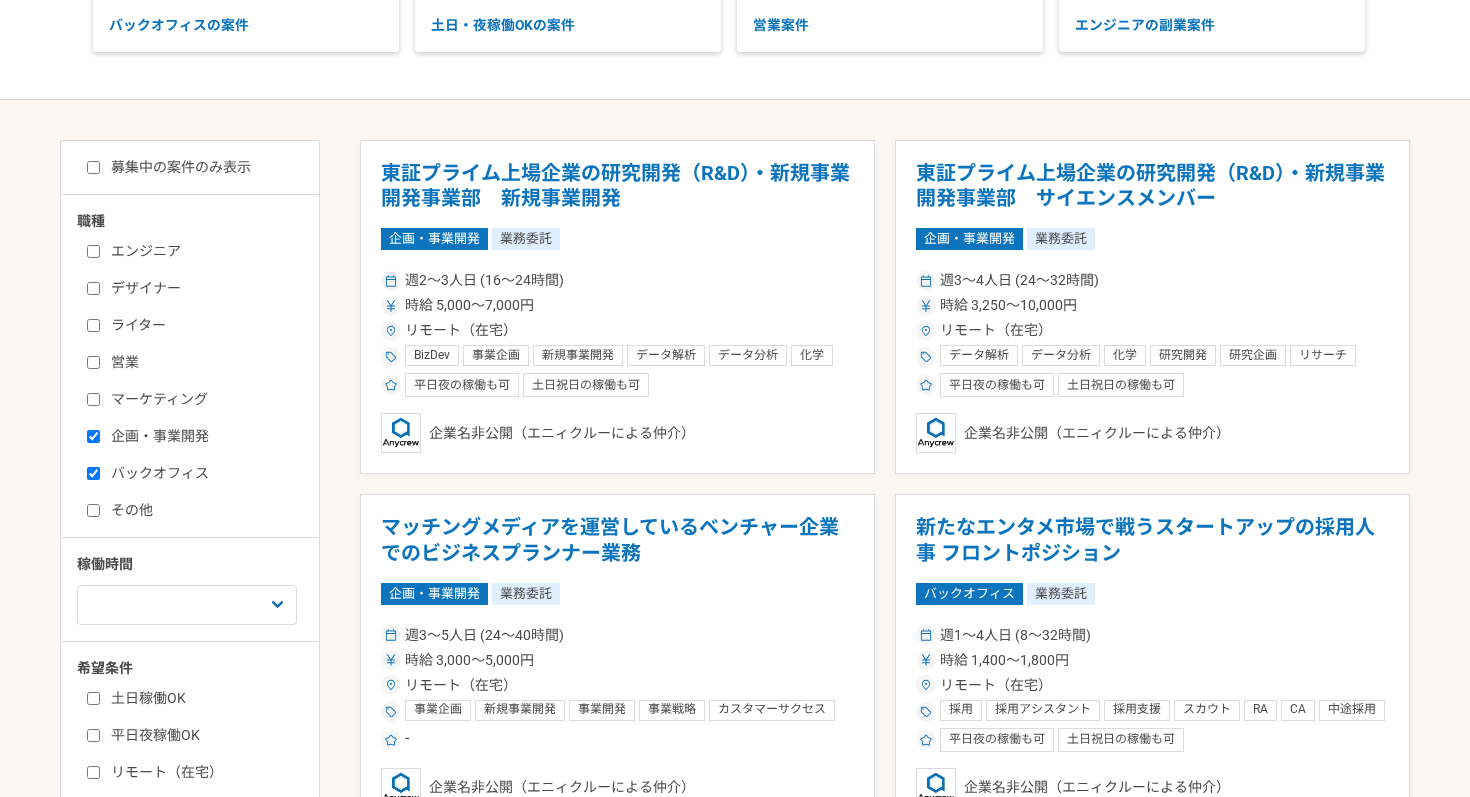 click on "デザイナー" at bounding box center [202, 288] 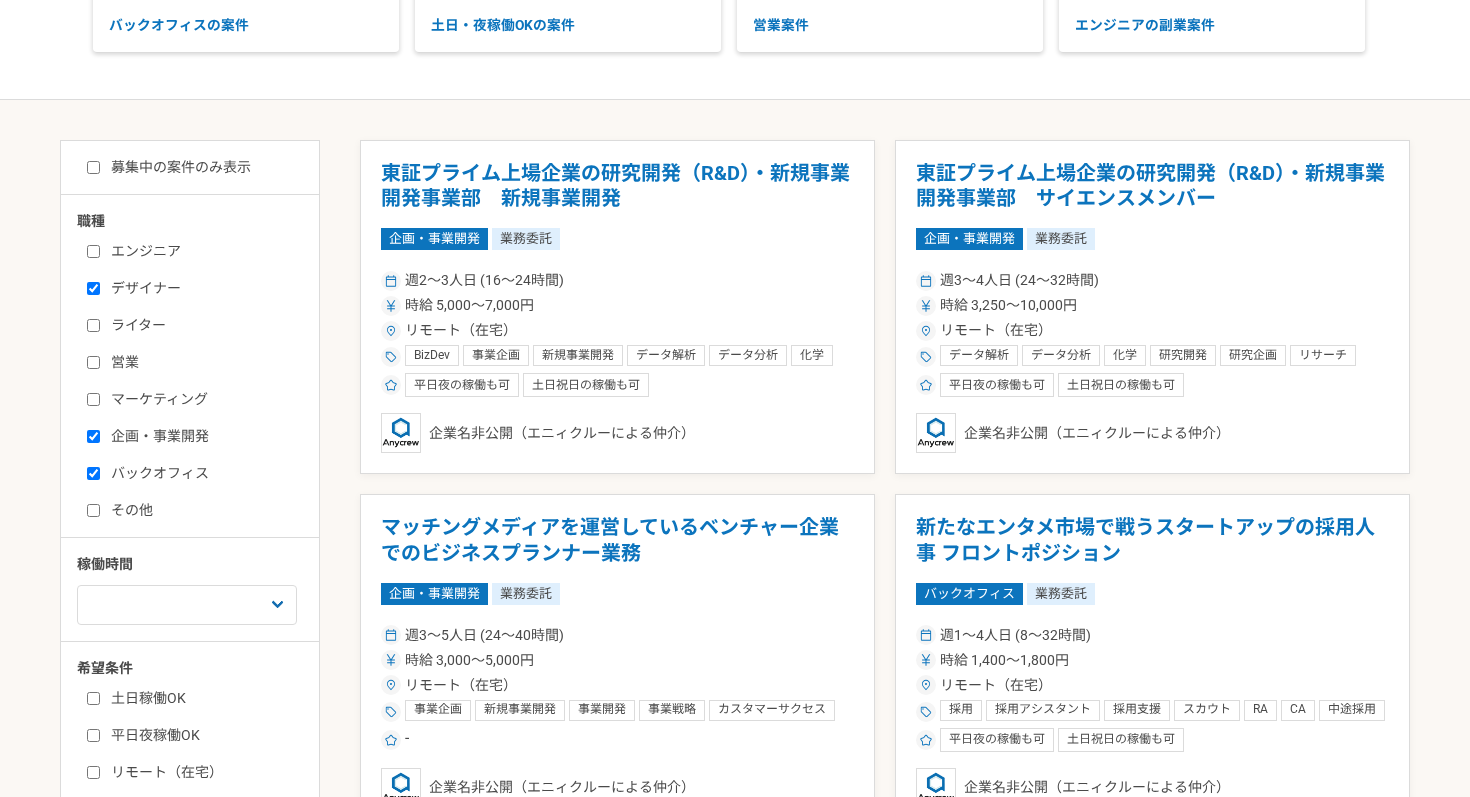 checkbox on "true" 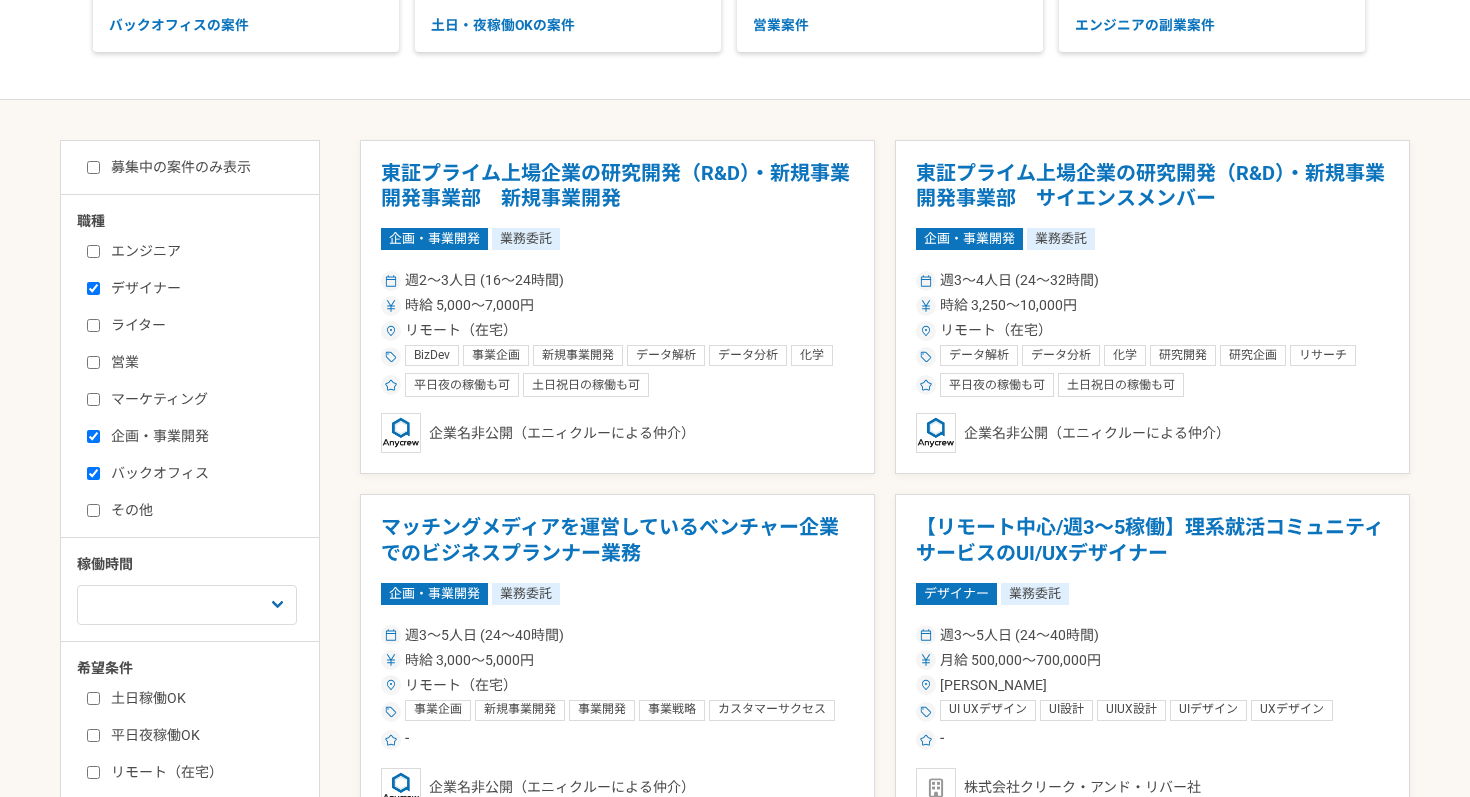 click on "その他" at bounding box center (202, 510) 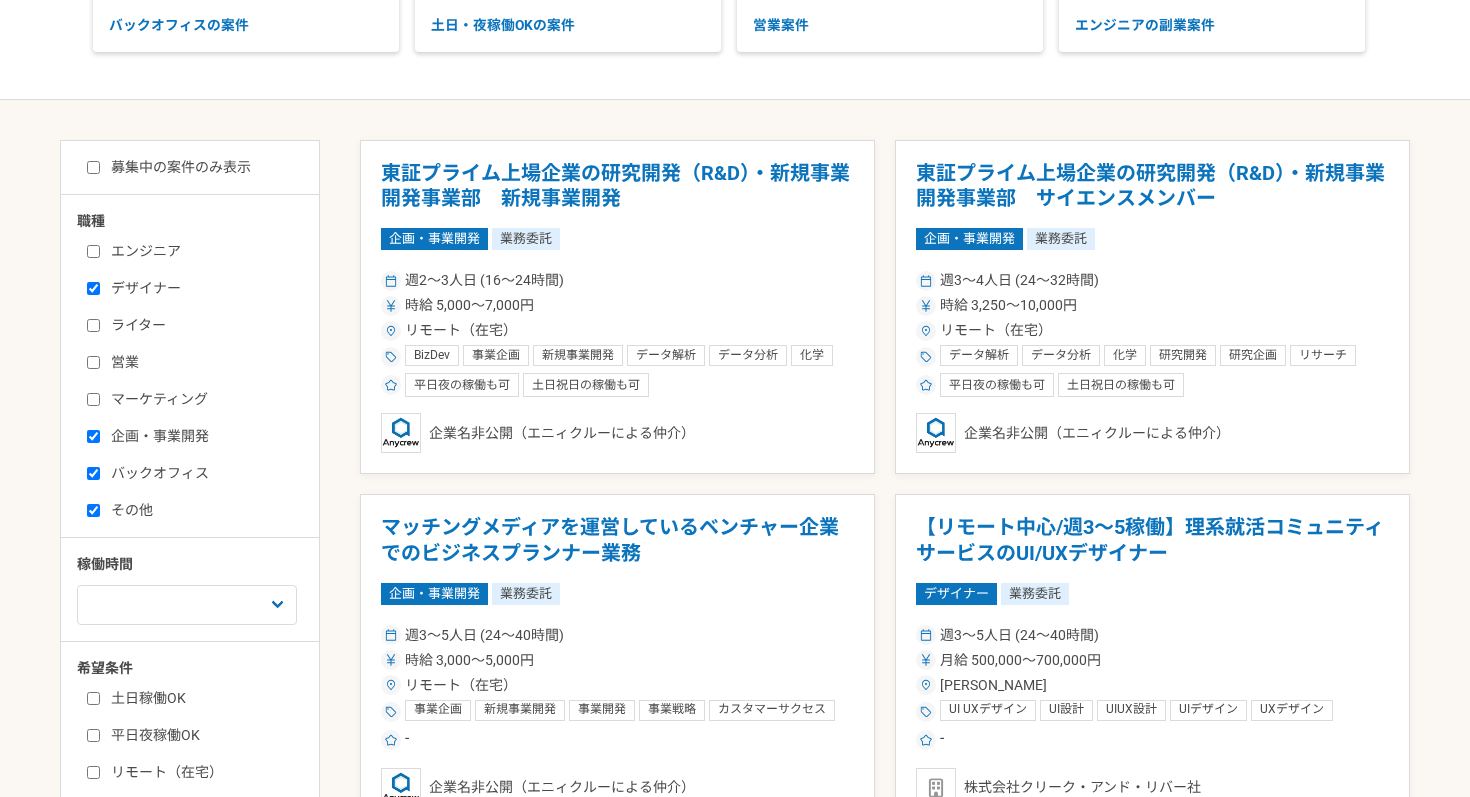 checkbox on "true" 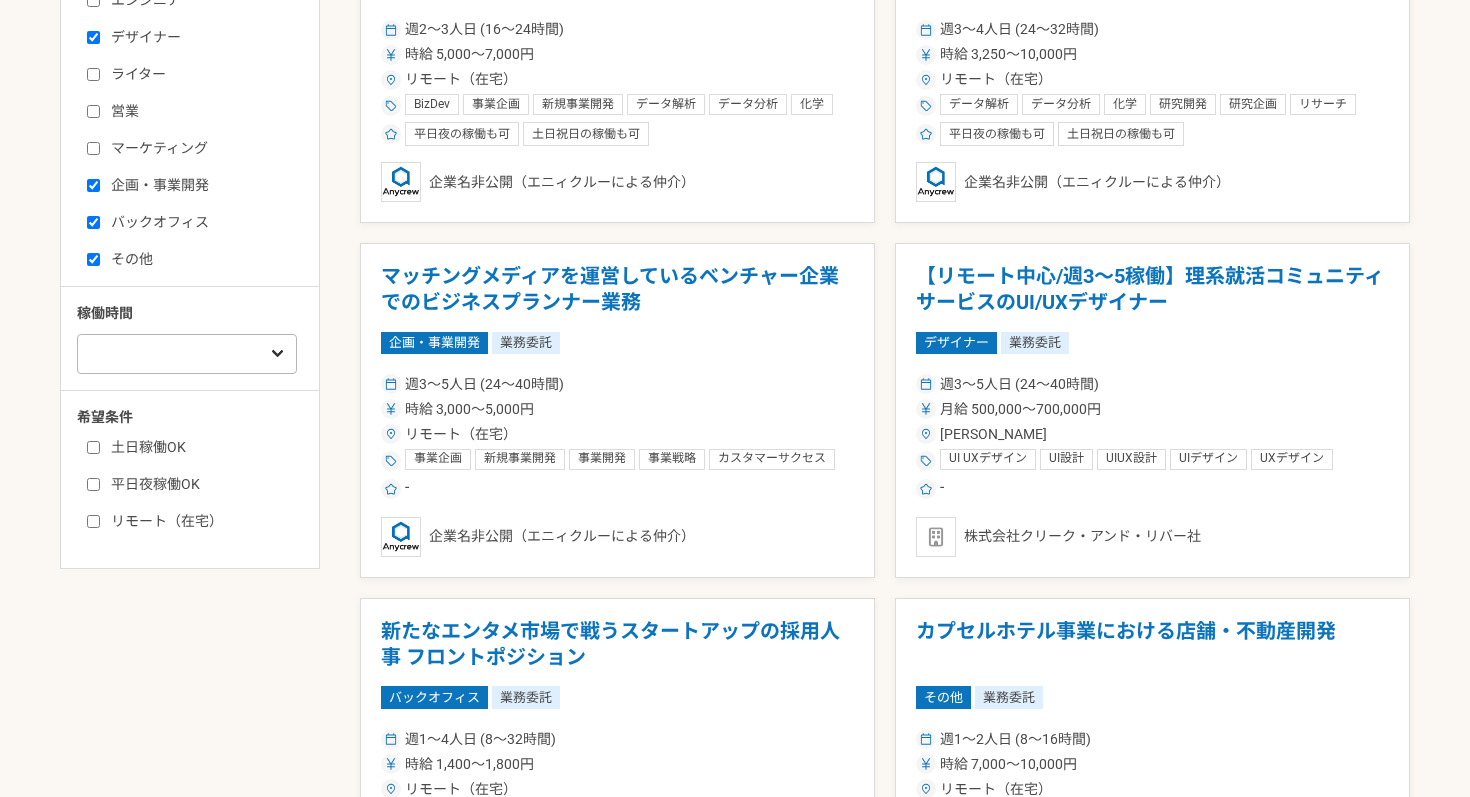scroll, scrollTop: 577, scrollLeft: 0, axis: vertical 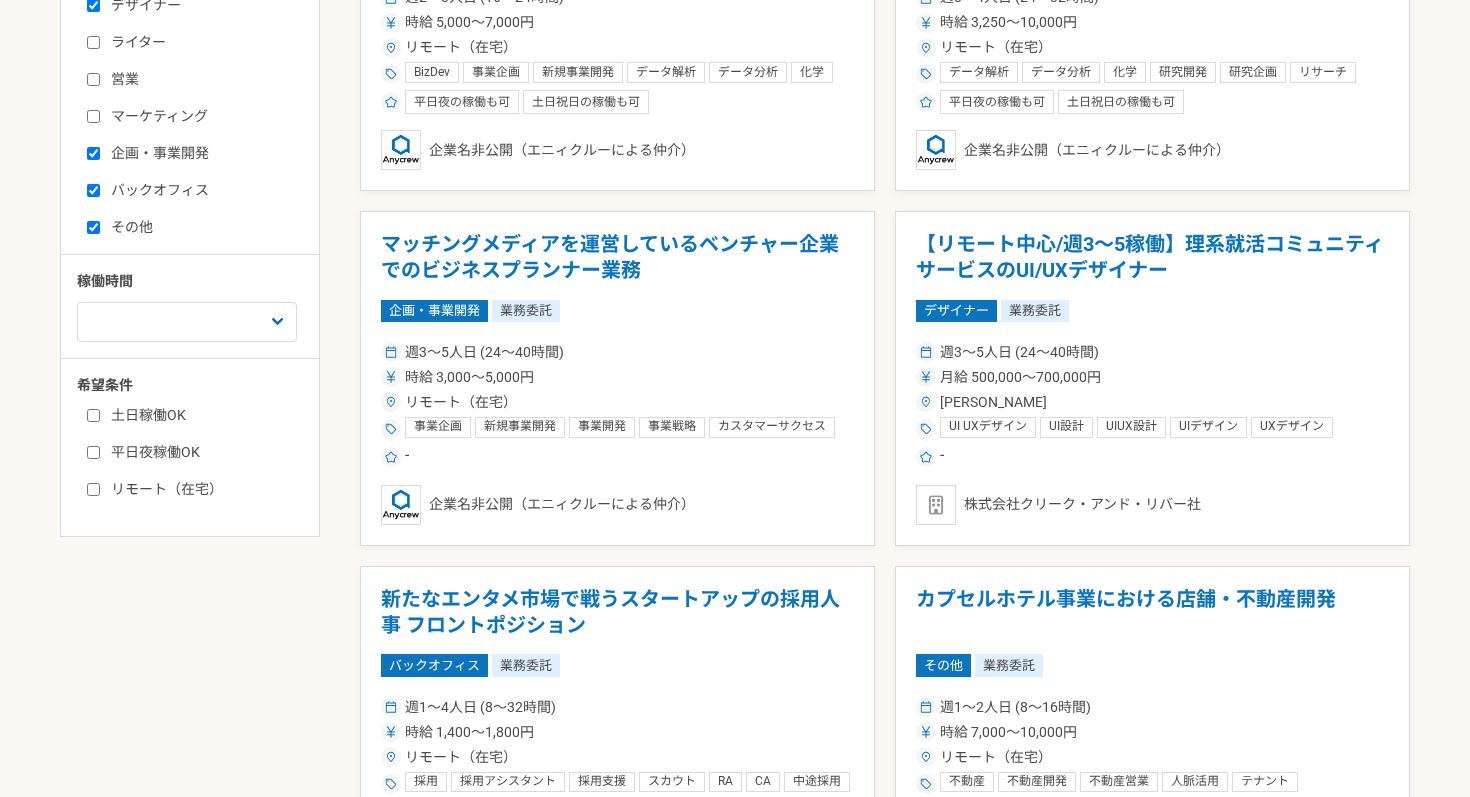 click on "リモート（在宅）" at bounding box center [202, 489] 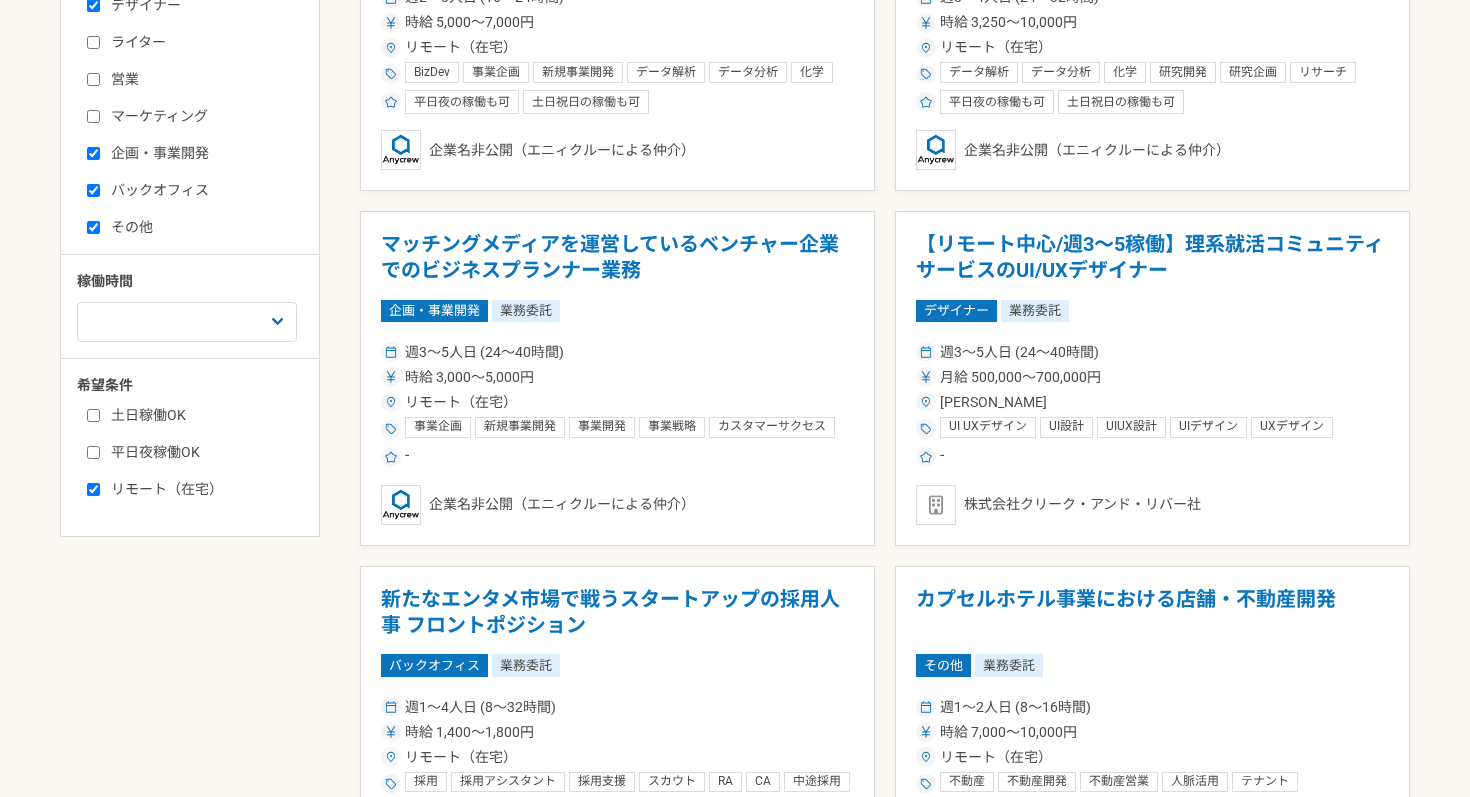 checkbox on "true" 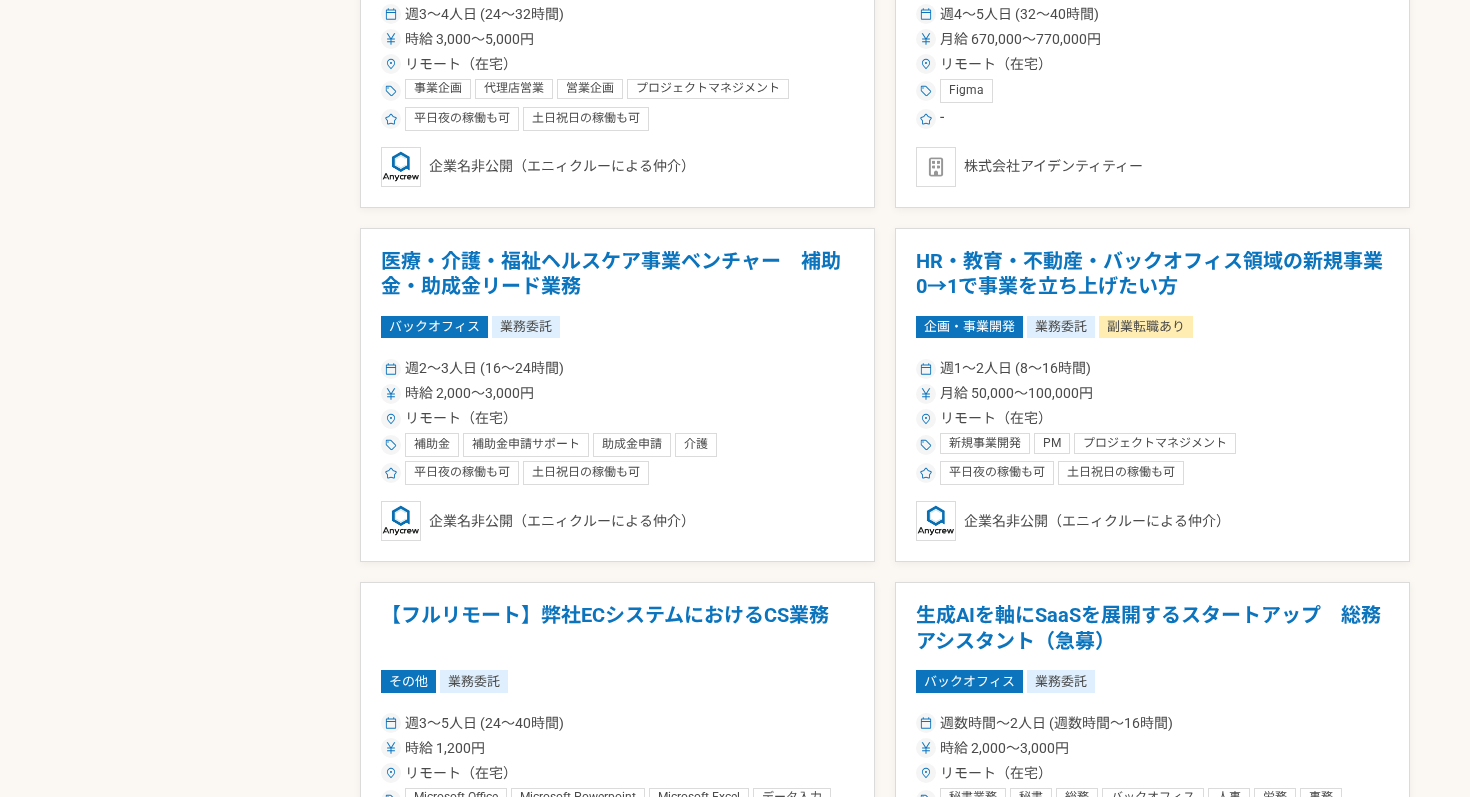 scroll, scrollTop: 3045, scrollLeft: 0, axis: vertical 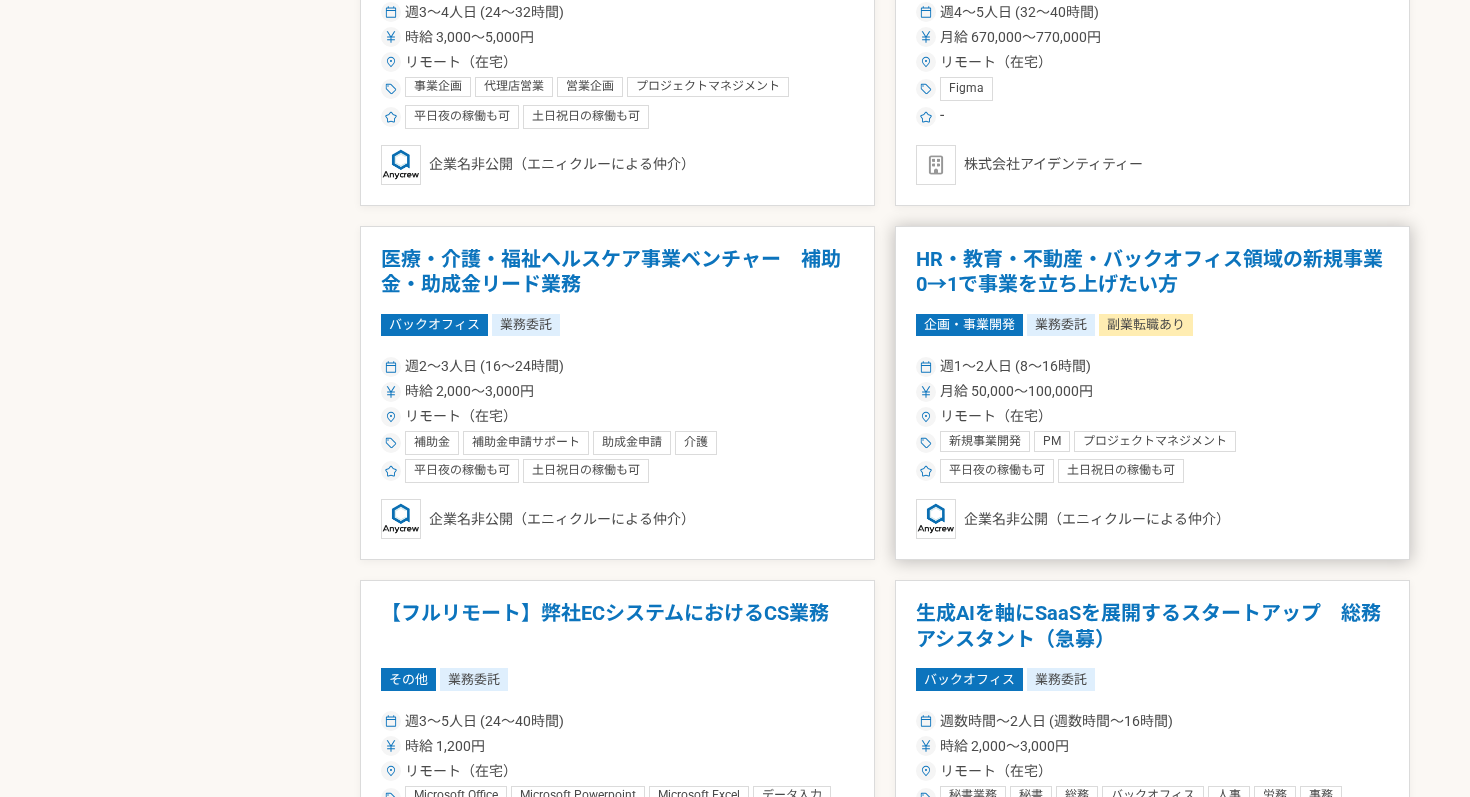 click on "HR・教育・不動産・バックオフィス領域の新規事業　0→1で事業を立ち上げたい方" at bounding box center [1152, 272] 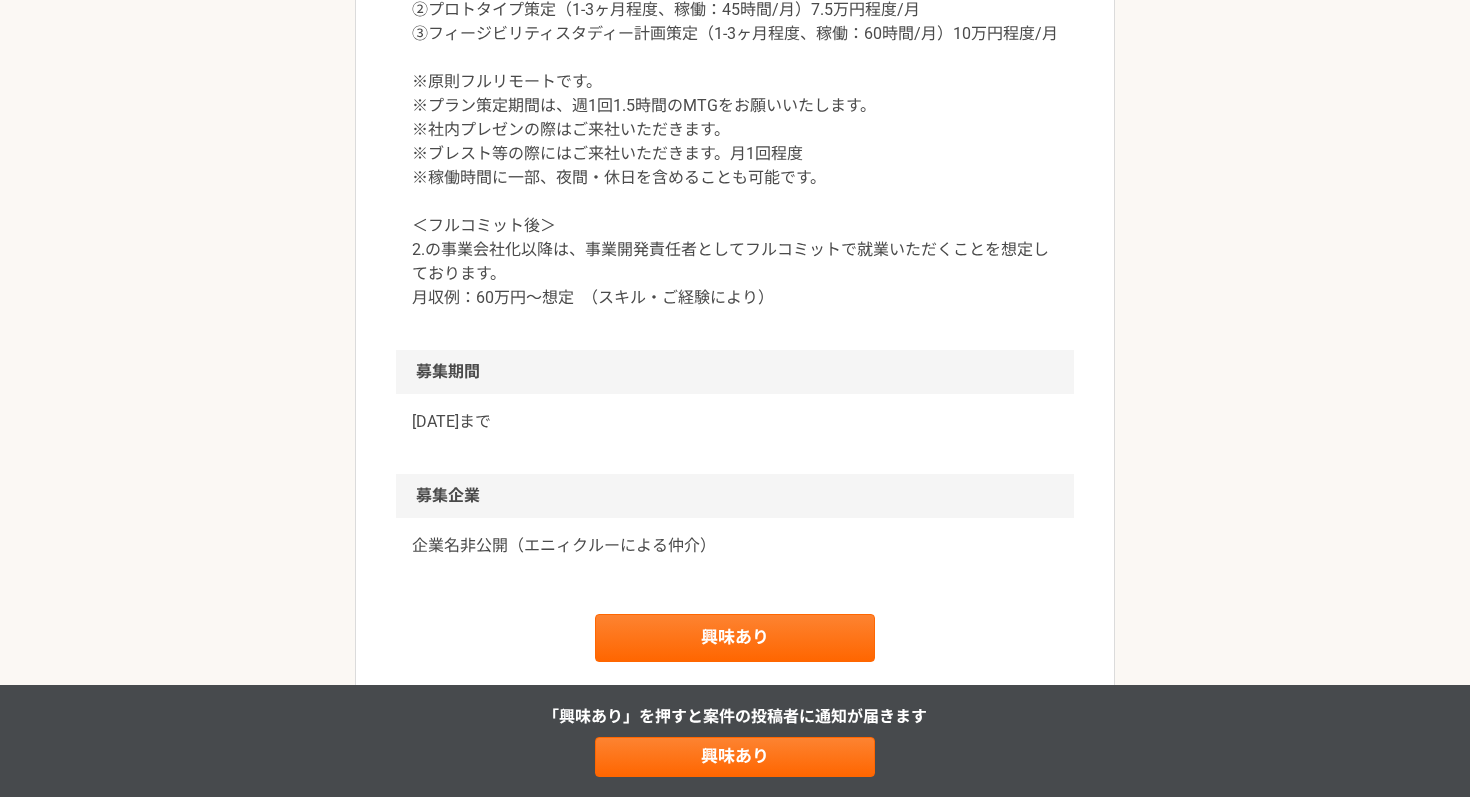 scroll, scrollTop: 2802, scrollLeft: 0, axis: vertical 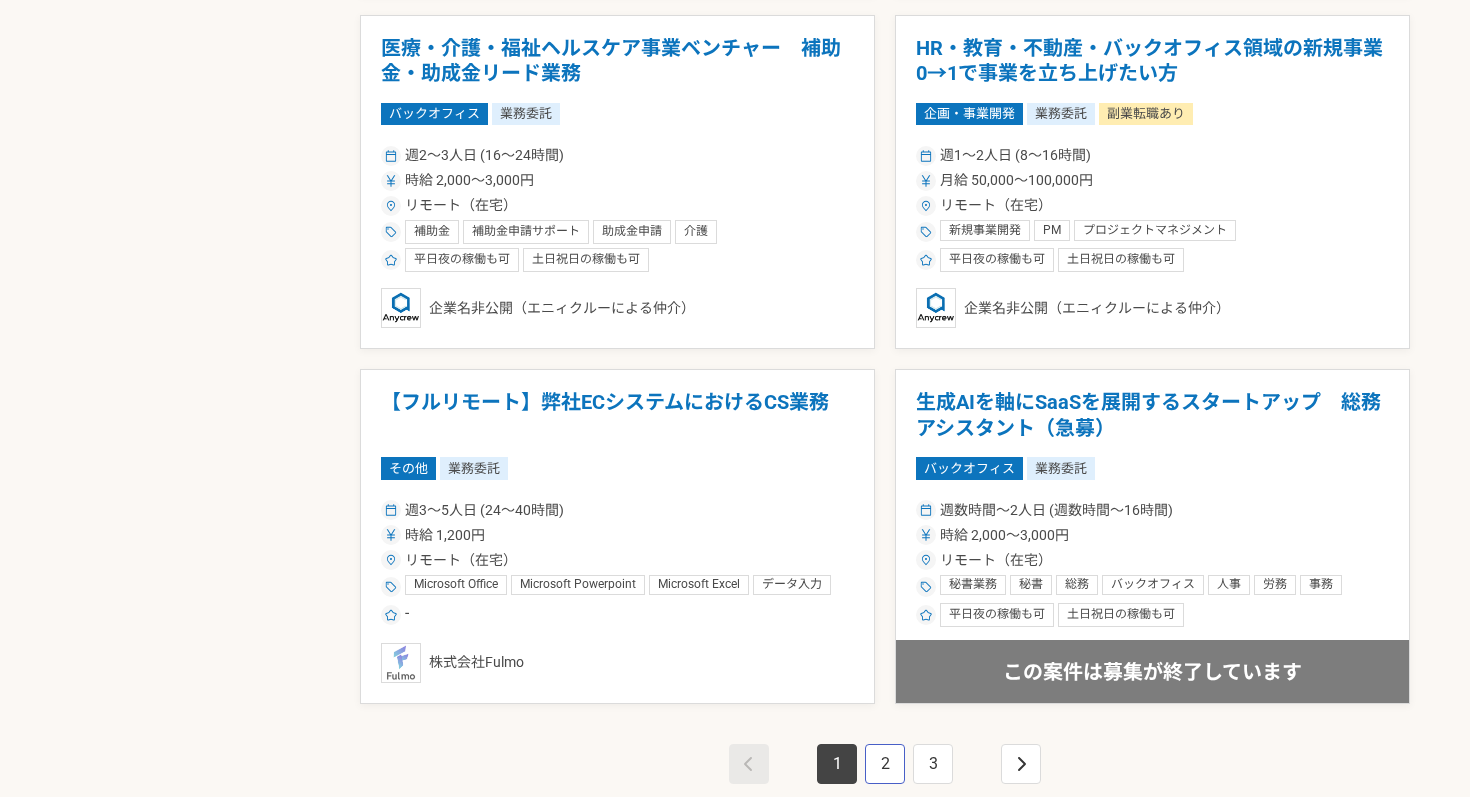 click on "2" at bounding box center (885, 764) 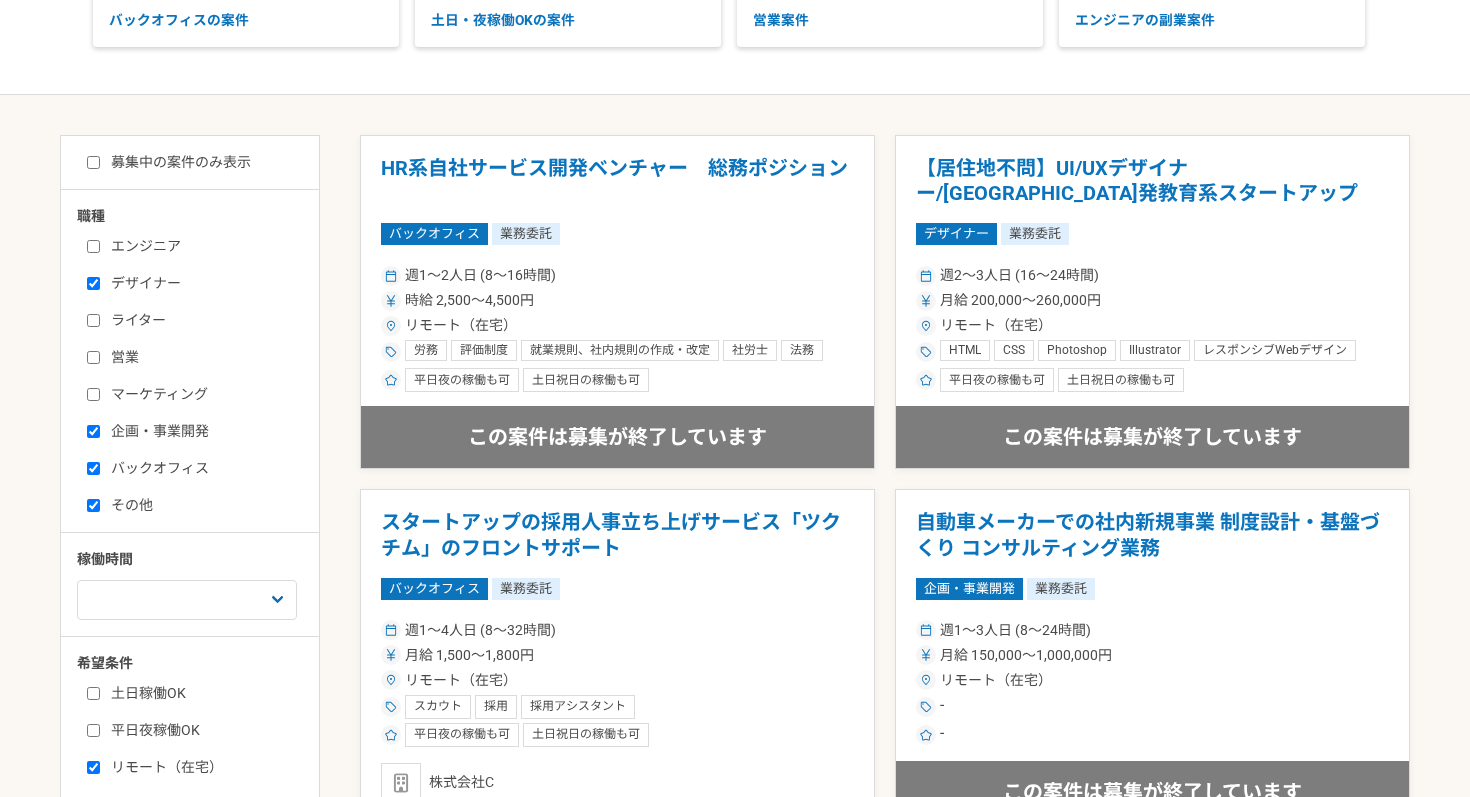 scroll, scrollTop: 271, scrollLeft: 0, axis: vertical 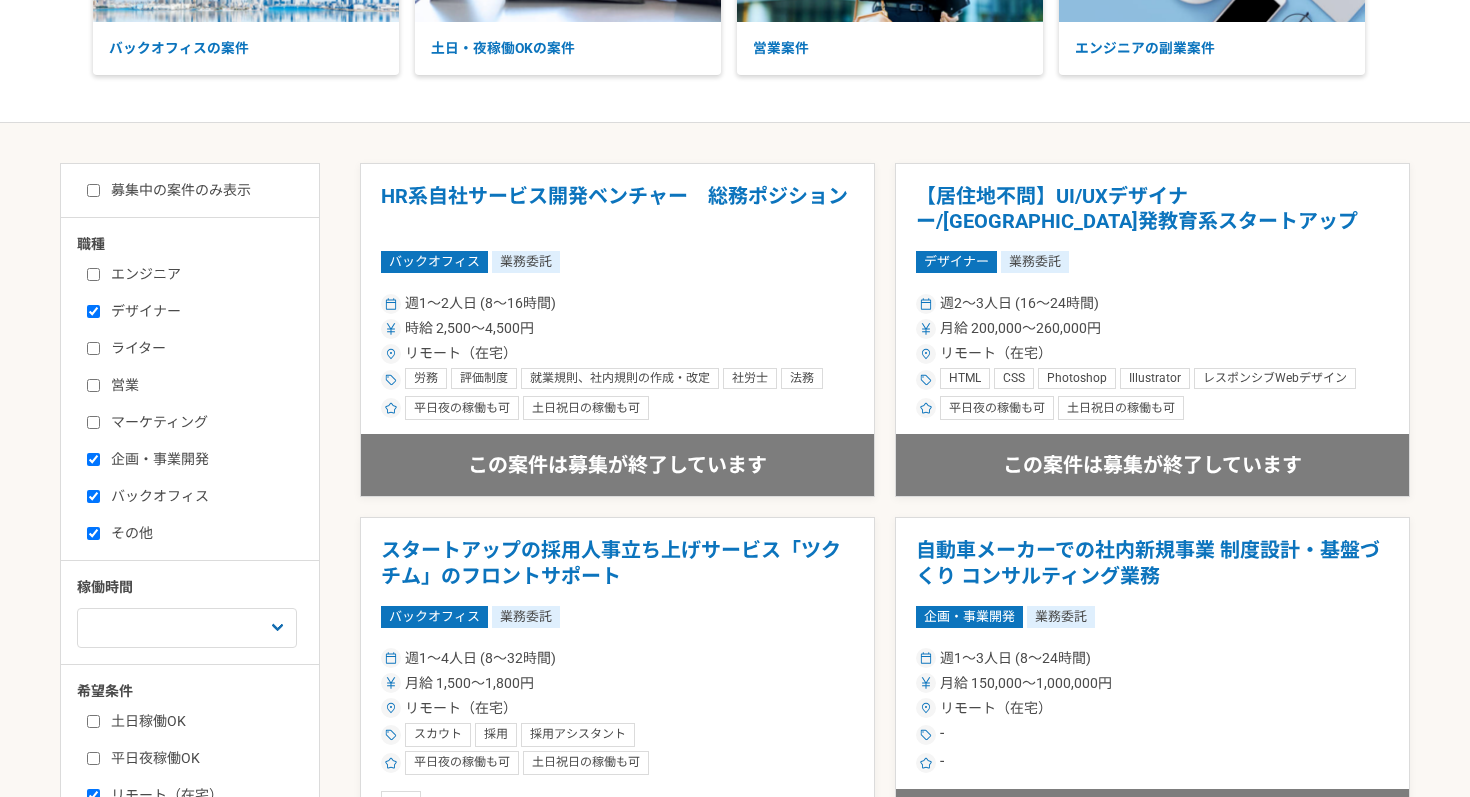 click on "募集中の案件のみ表示" at bounding box center (198, 190) 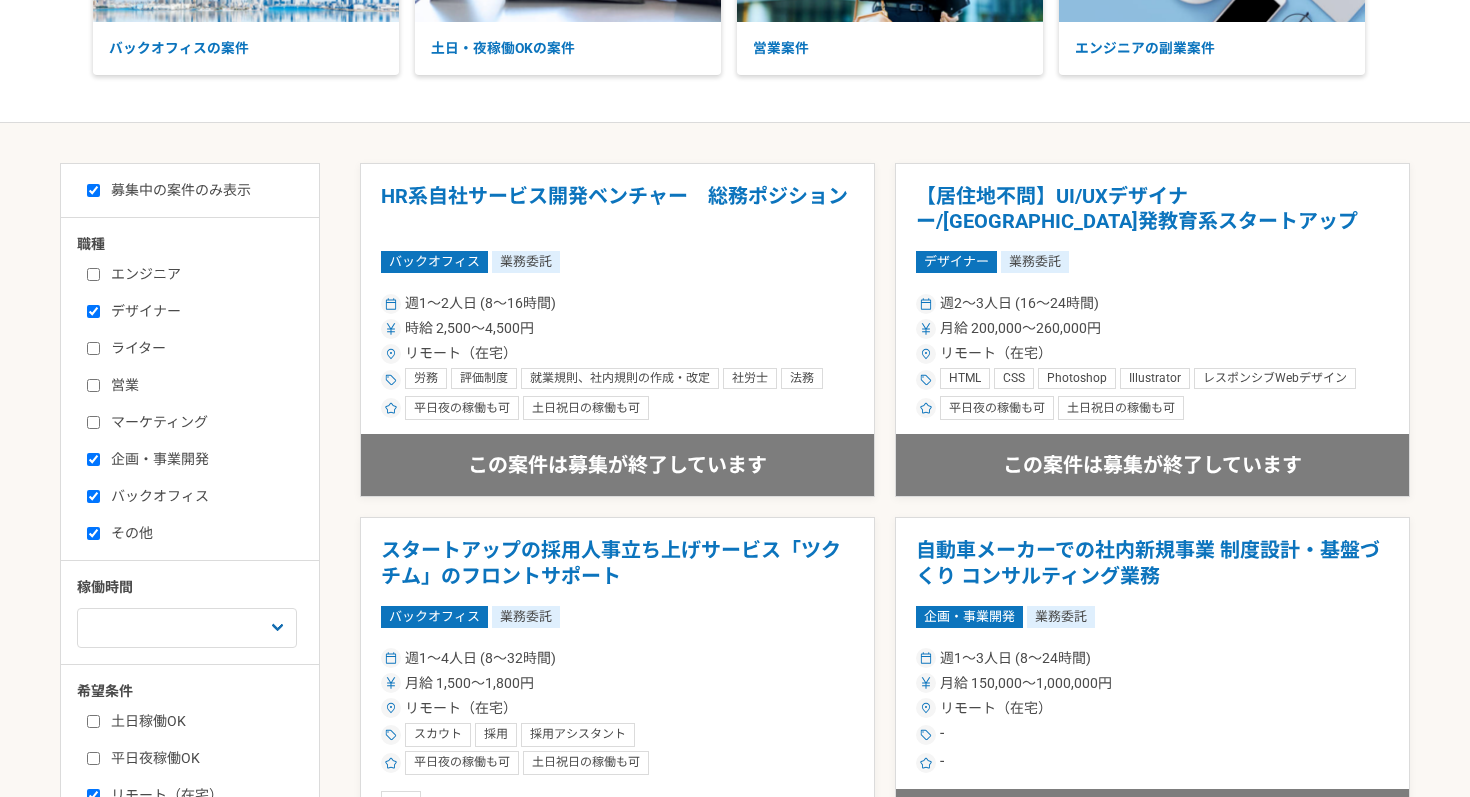 checkbox on "true" 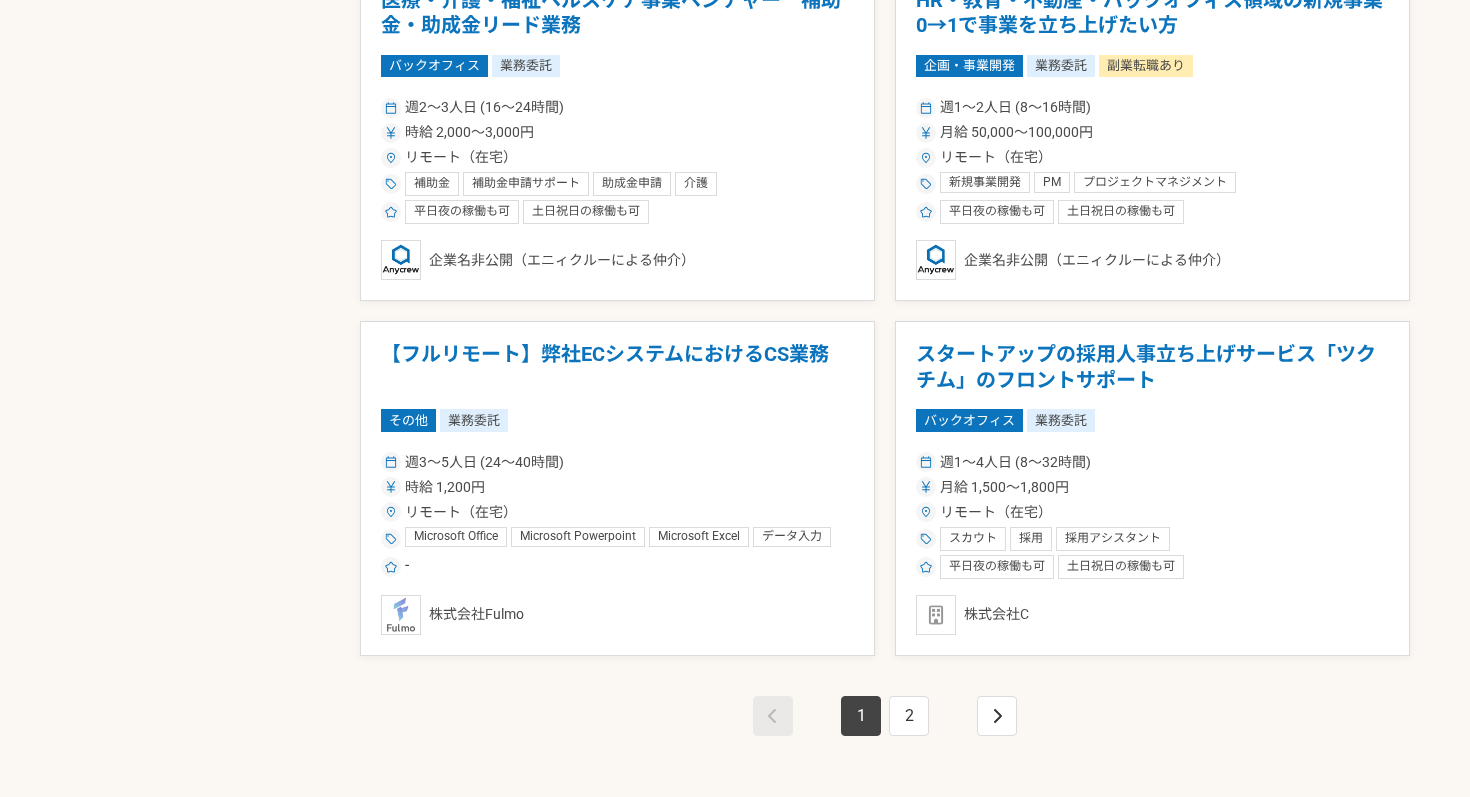 scroll, scrollTop: 3309, scrollLeft: 0, axis: vertical 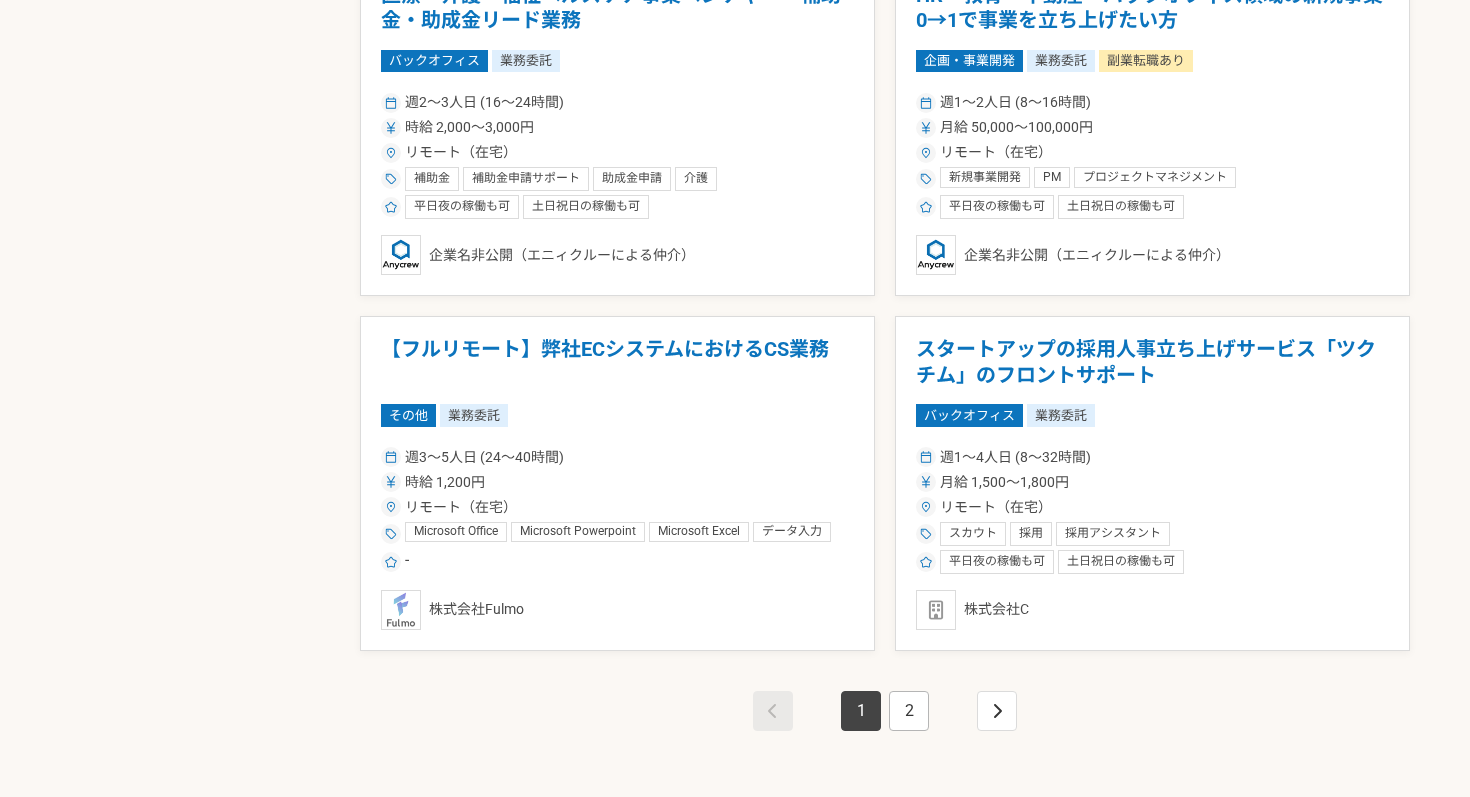 click on "2" at bounding box center [909, 711] 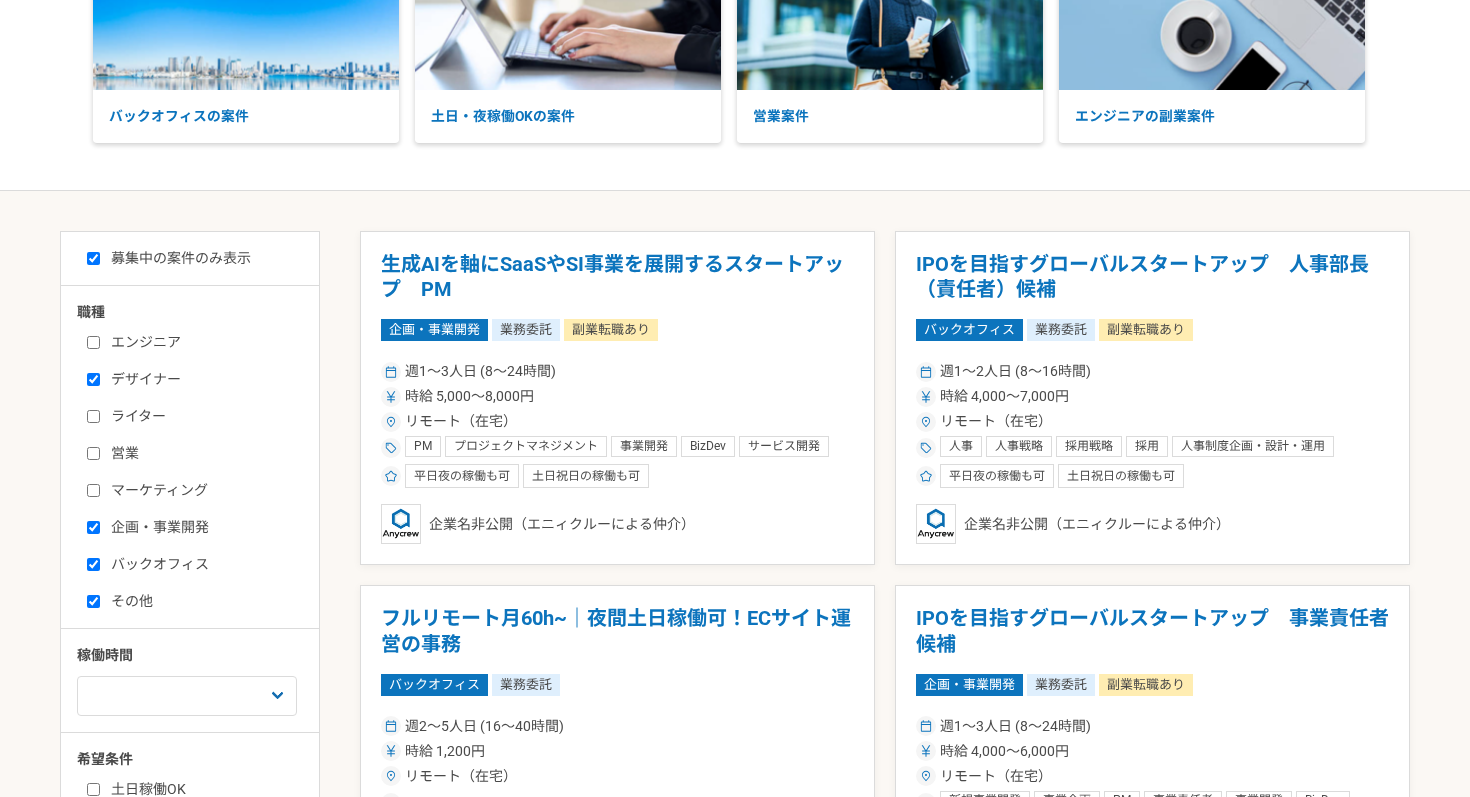 scroll, scrollTop: 201, scrollLeft: 0, axis: vertical 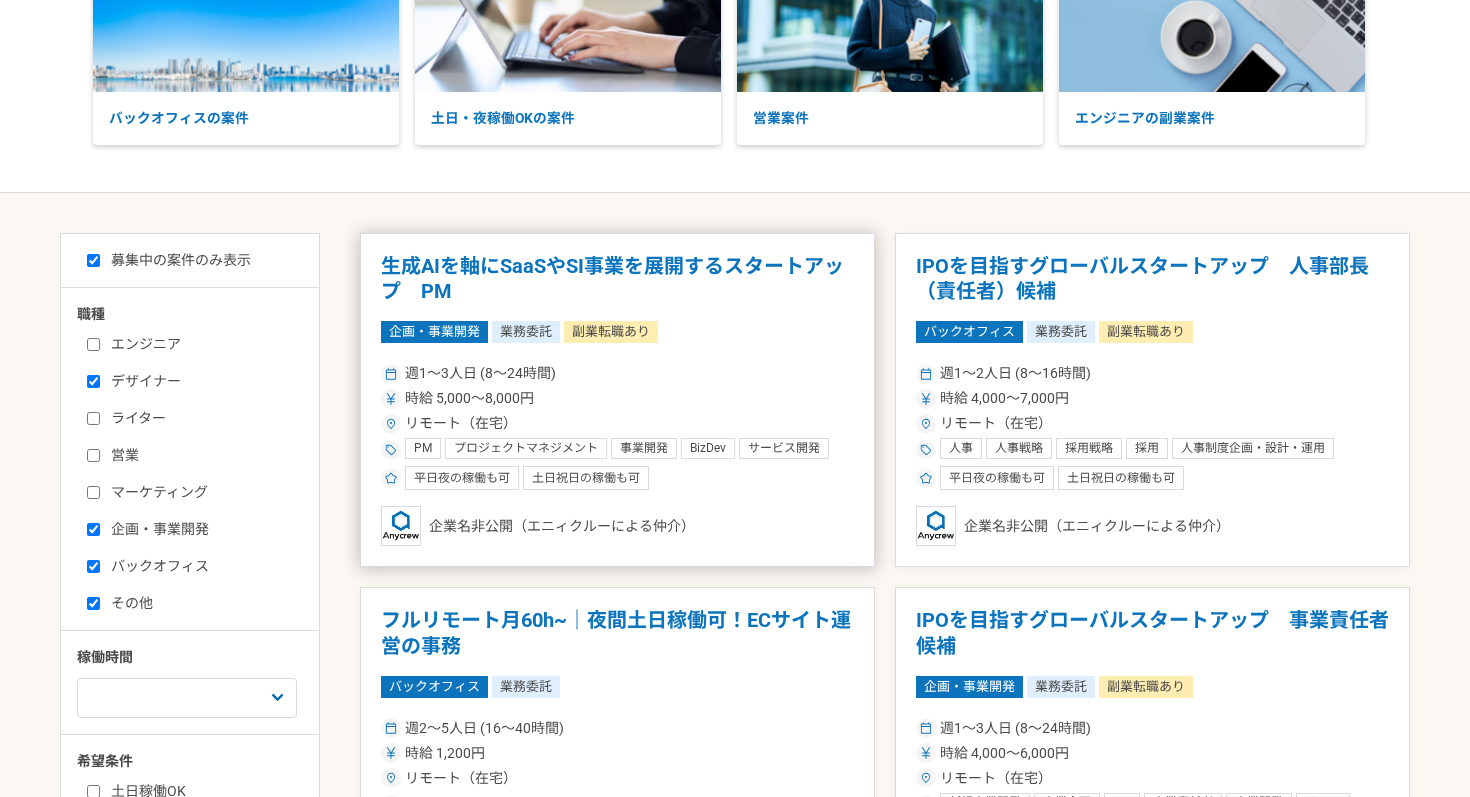 click on "生成AIを軸にSaaSやSI事業を展開するスタートアップ　PM 企画・事業開発 業務委託 副業転職あり 週1〜3人日 (8〜24時間) 時給 5,000〜8,000円 リモート（在宅） PM プロジェクトマネジメント 事業開発 BizDev サービス開発 進捗管理 PdM プロダクトマネジメント 事業企画 平日夜の稼働も可 土日祝日の稼働も可 企業名非公開（エニィクルーによる仲介）" at bounding box center [617, 400] 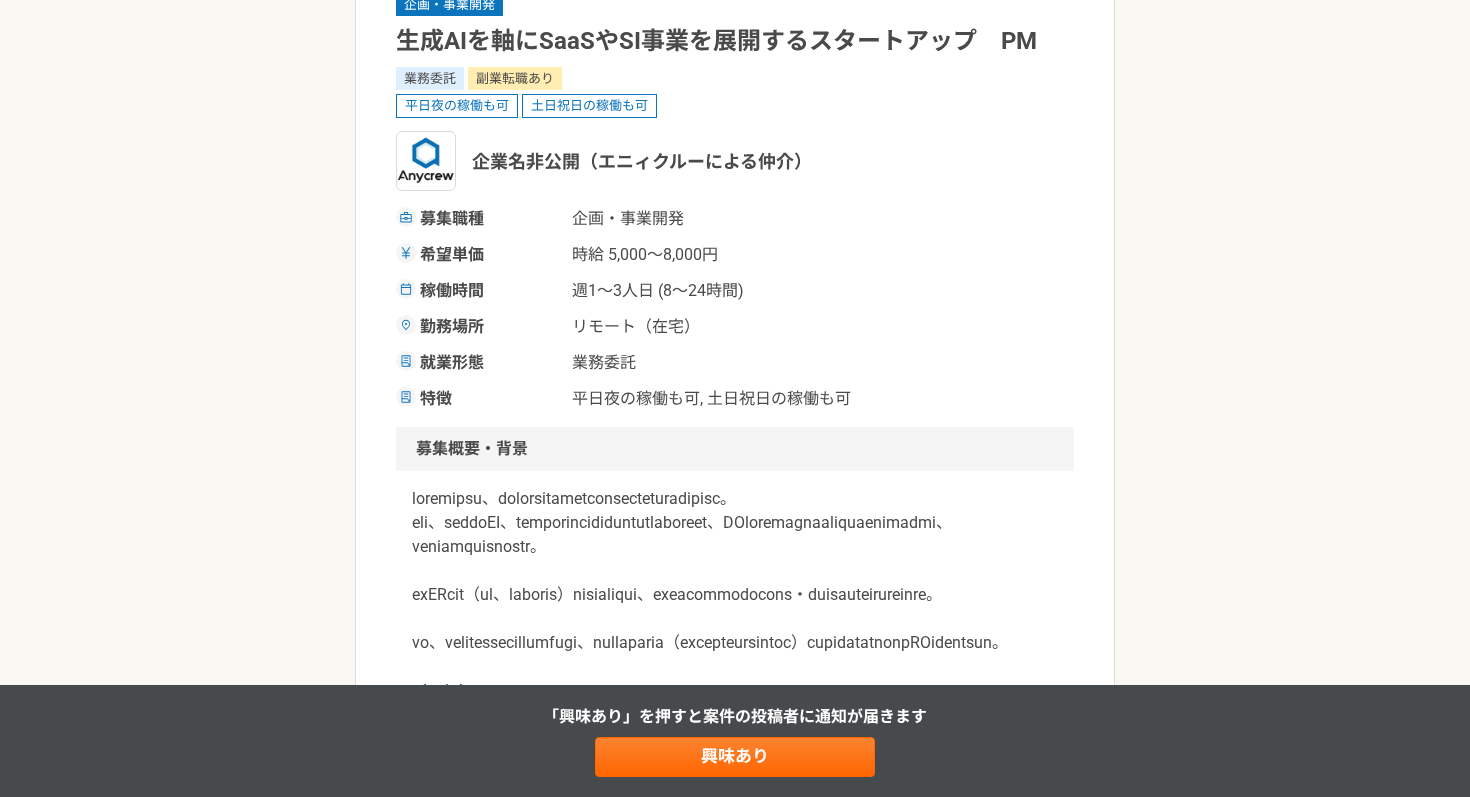 scroll, scrollTop: 165, scrollLeft: 0, axis: vertical 